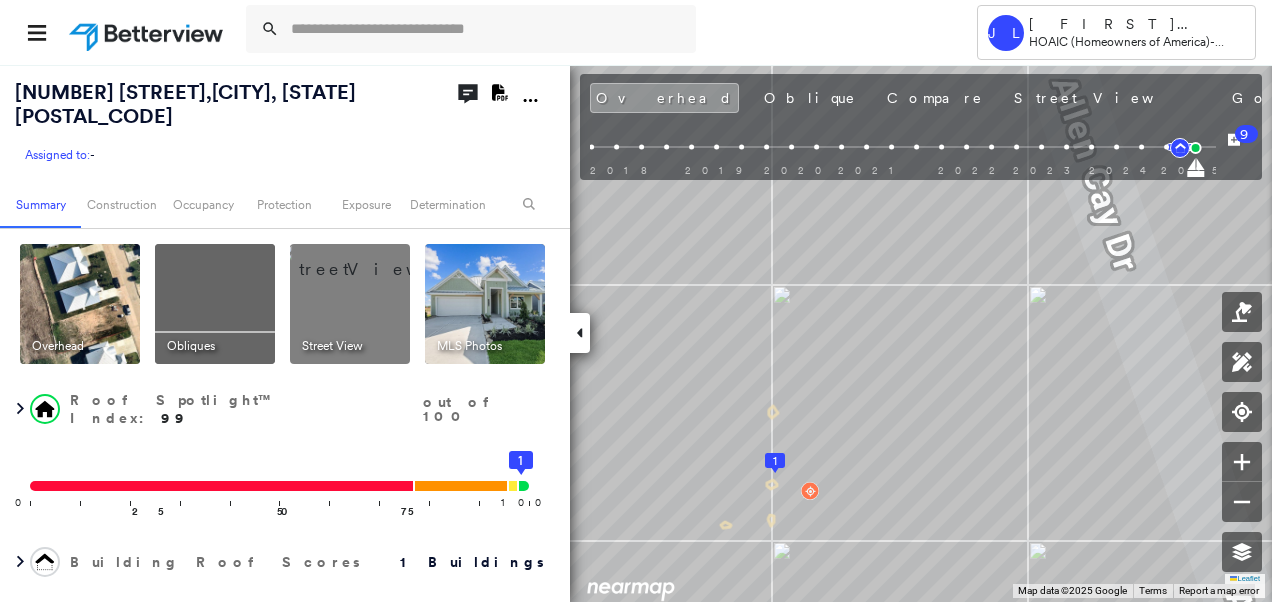 scroll, scrollTop: 0, scrollLeft: 0, axis: both 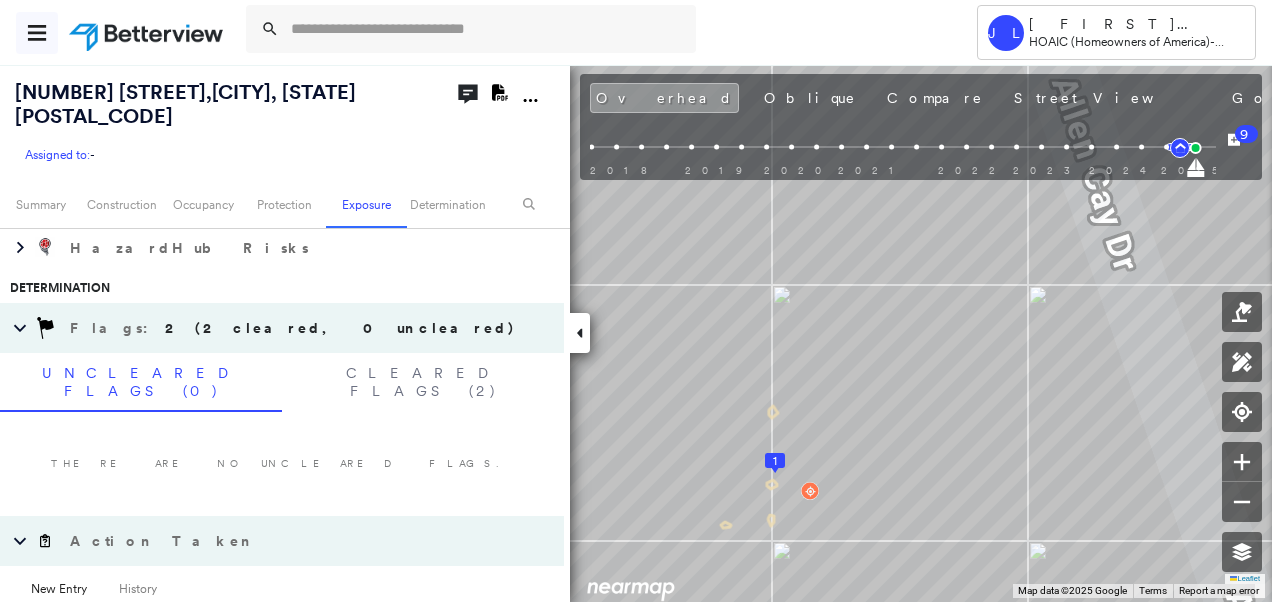 click 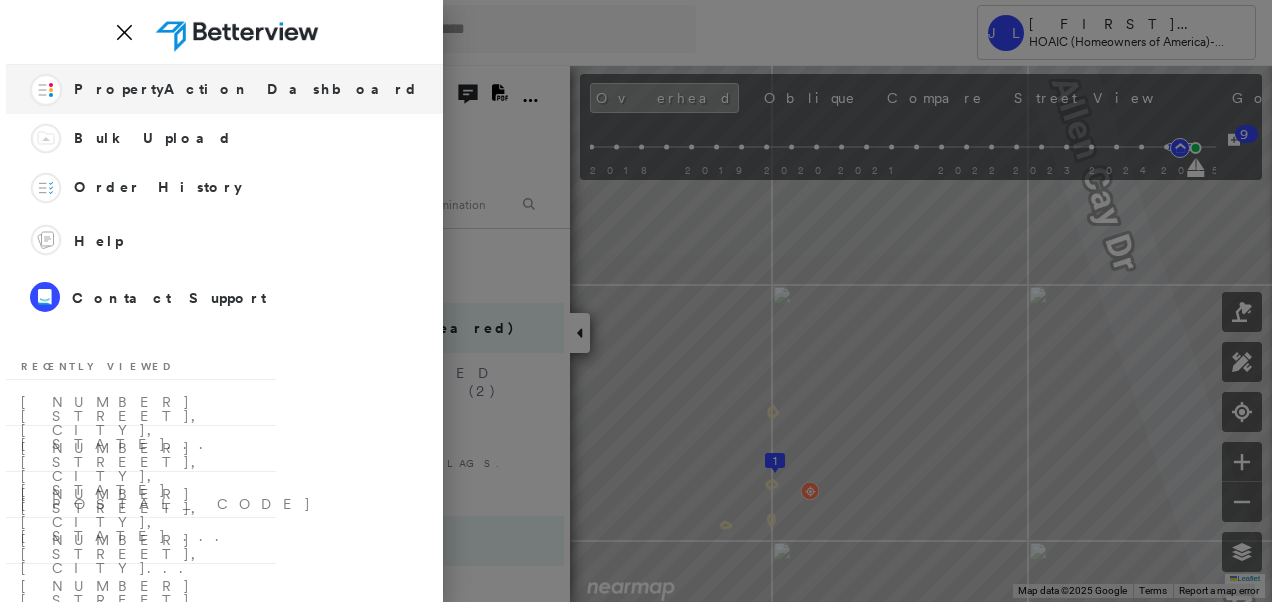 click on "PropertyAction Dashboard" at bounding box center [246, 89] 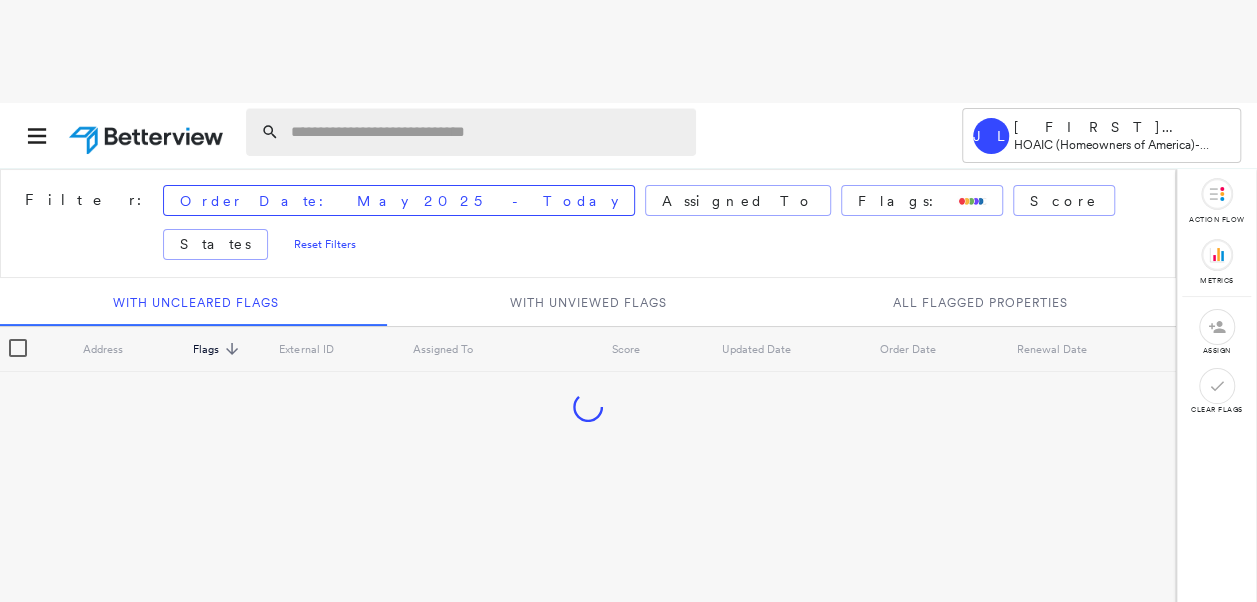 paste on "**********" 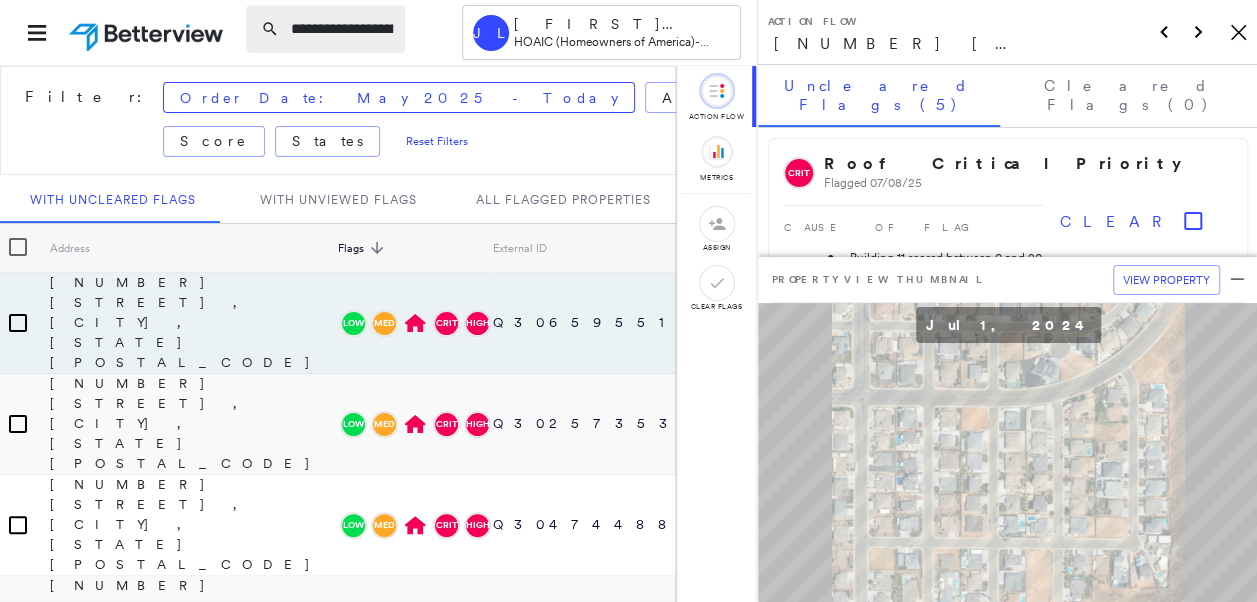 click on "**********" at bounding box center [342, 29] 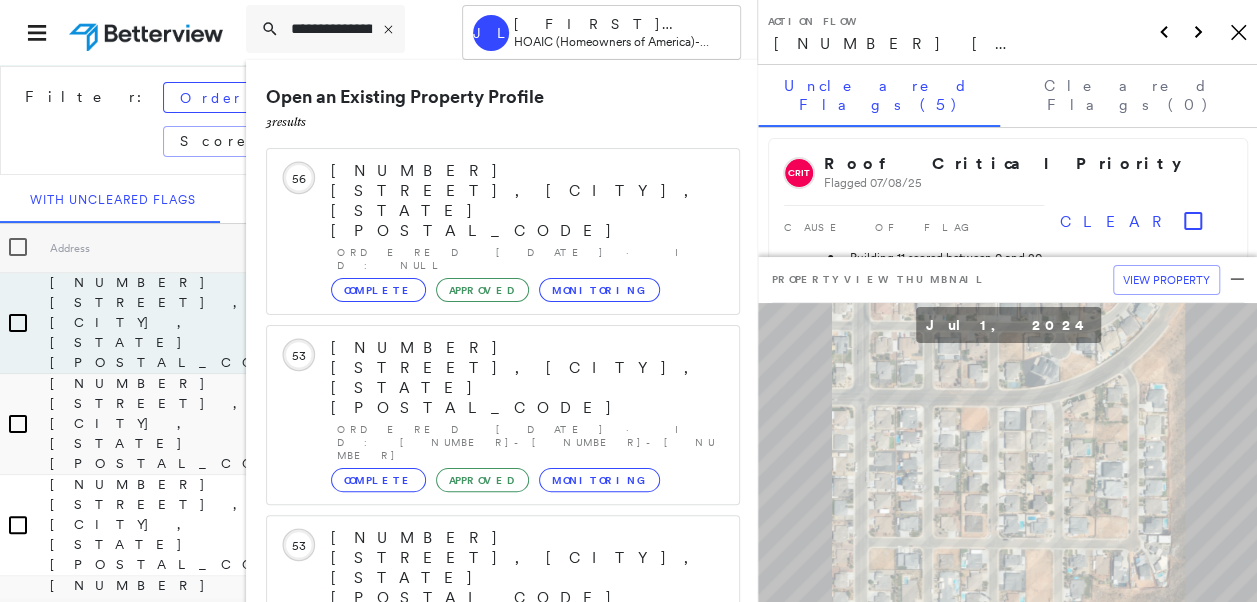 type on "**********" 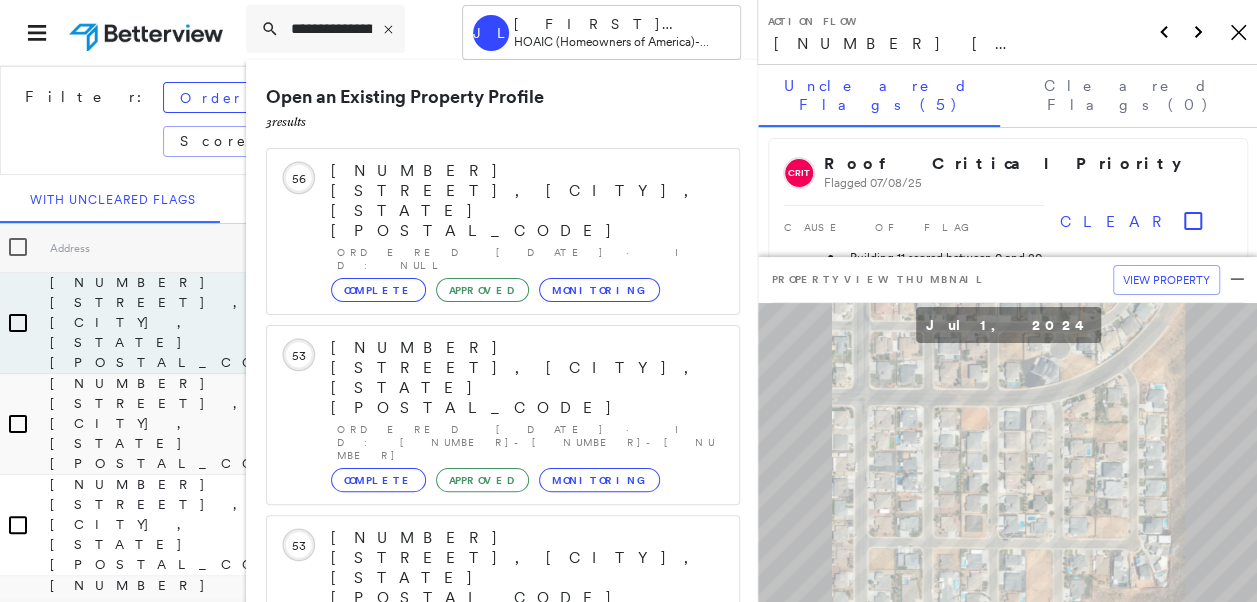 click on "4403 Sherwood Dr, Bryan, TX 77803" at bounding box center (491, 831) 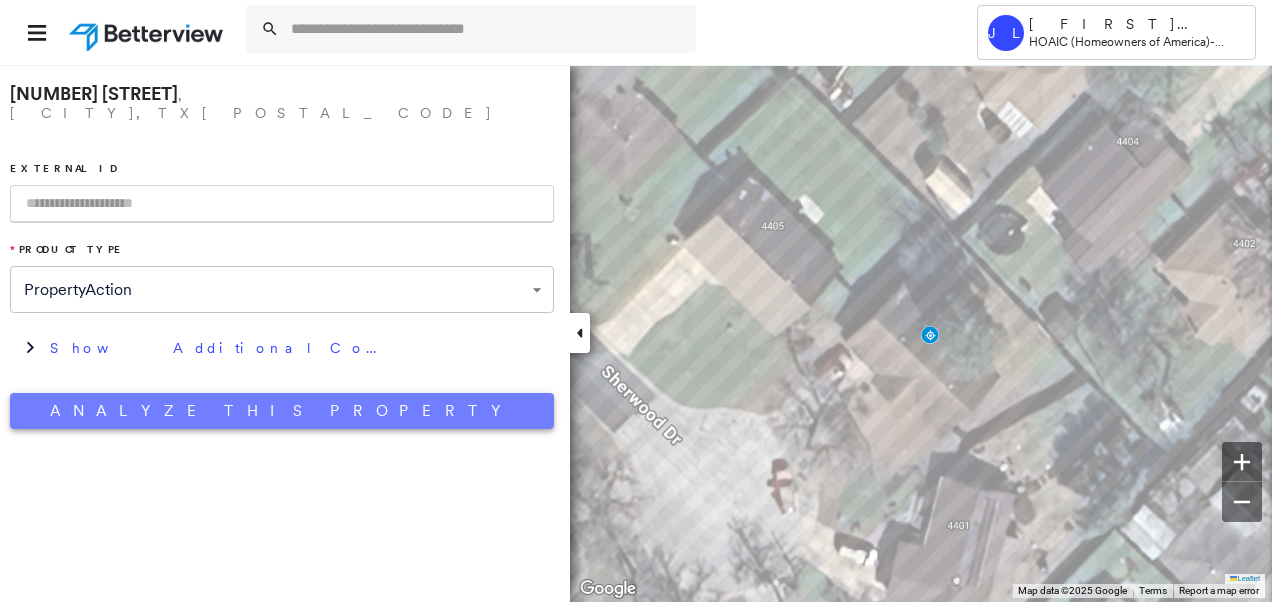 click on "Analyze This Property" at bounding box center (282, 411) 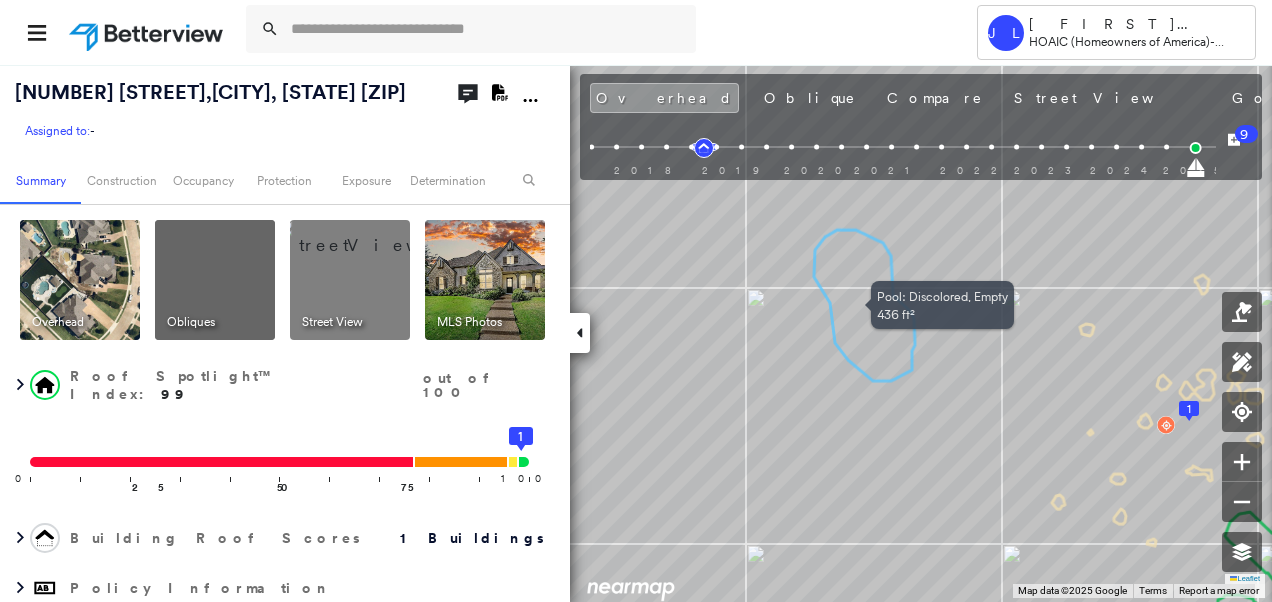 scroll, scrollTop: 0, scrollLeft: 0, axis: both 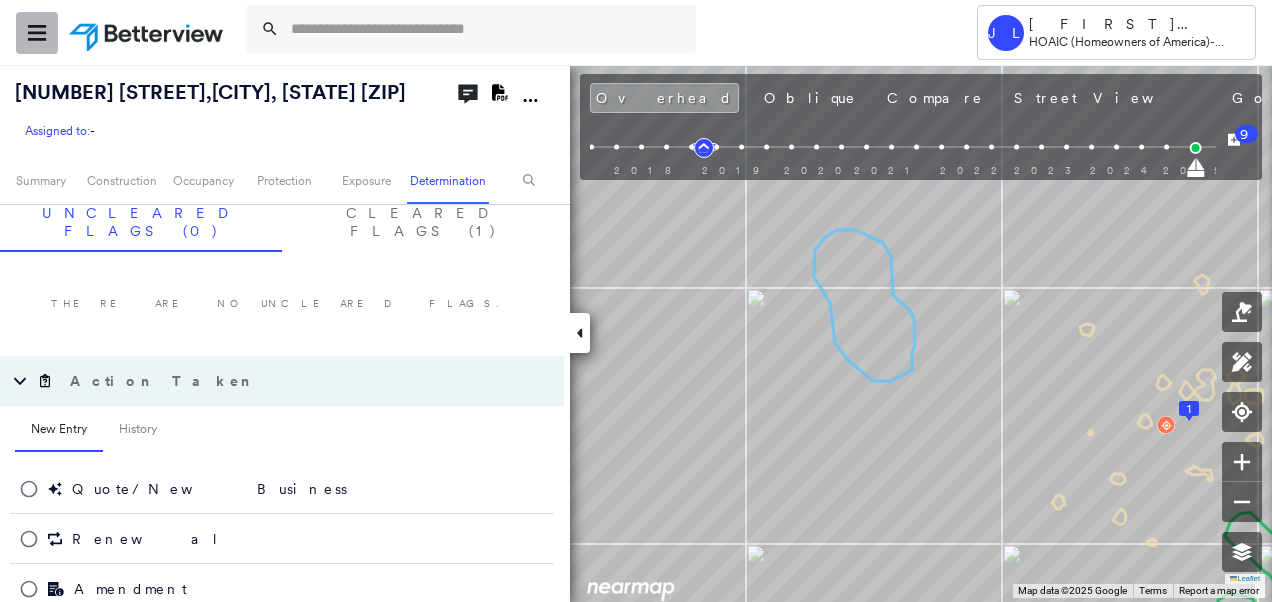 click at bounding box center [37, 33] 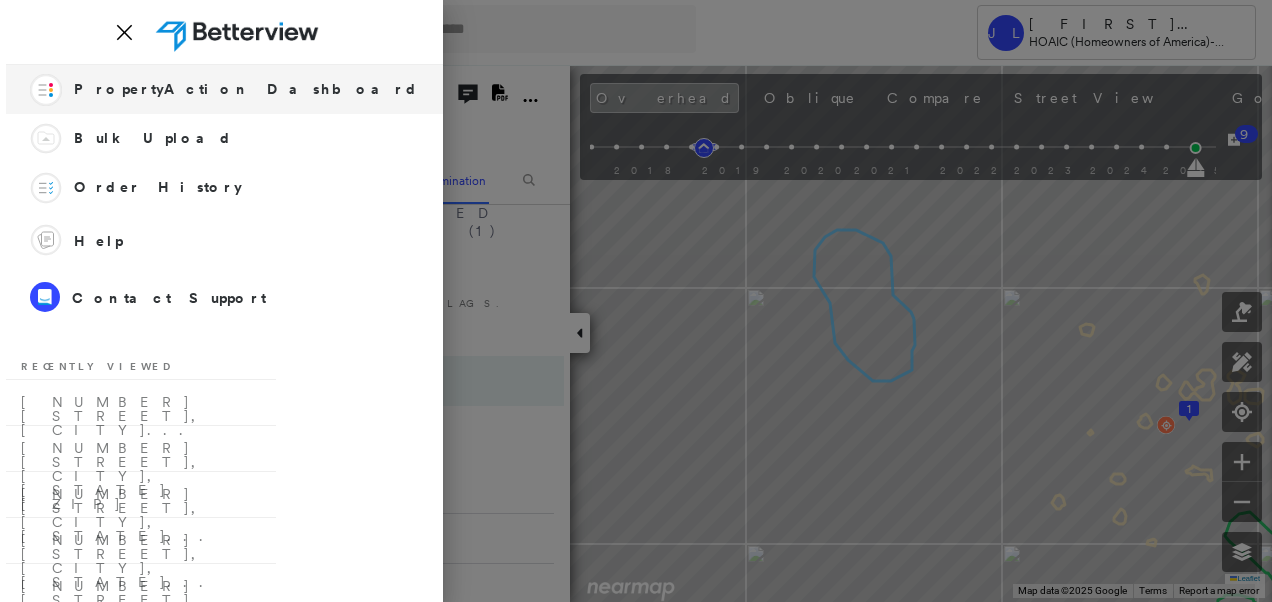 click on "PropertyAction Dashboard" at bounding box center (246, 89) 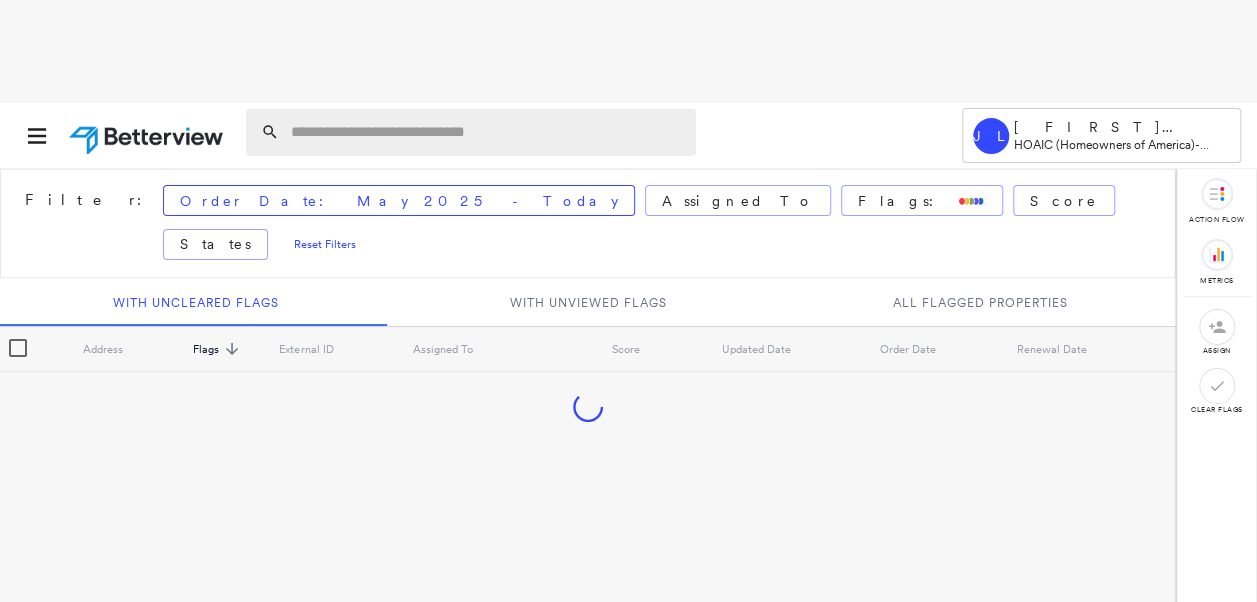 click at bounding box center (487, 132) 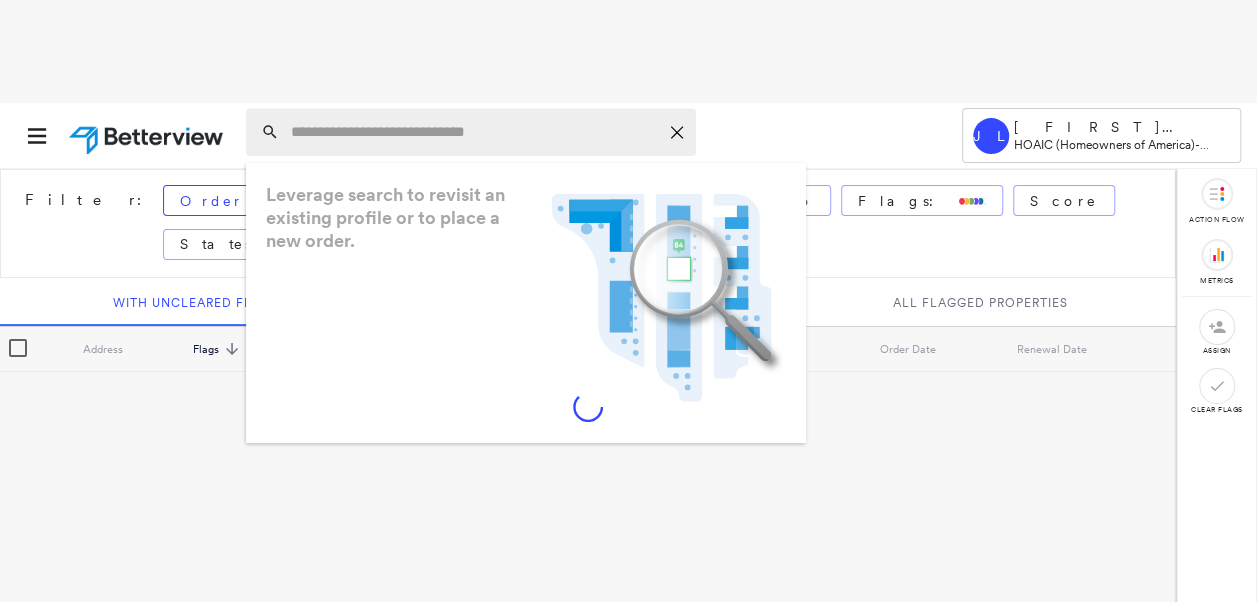paste on "**********" 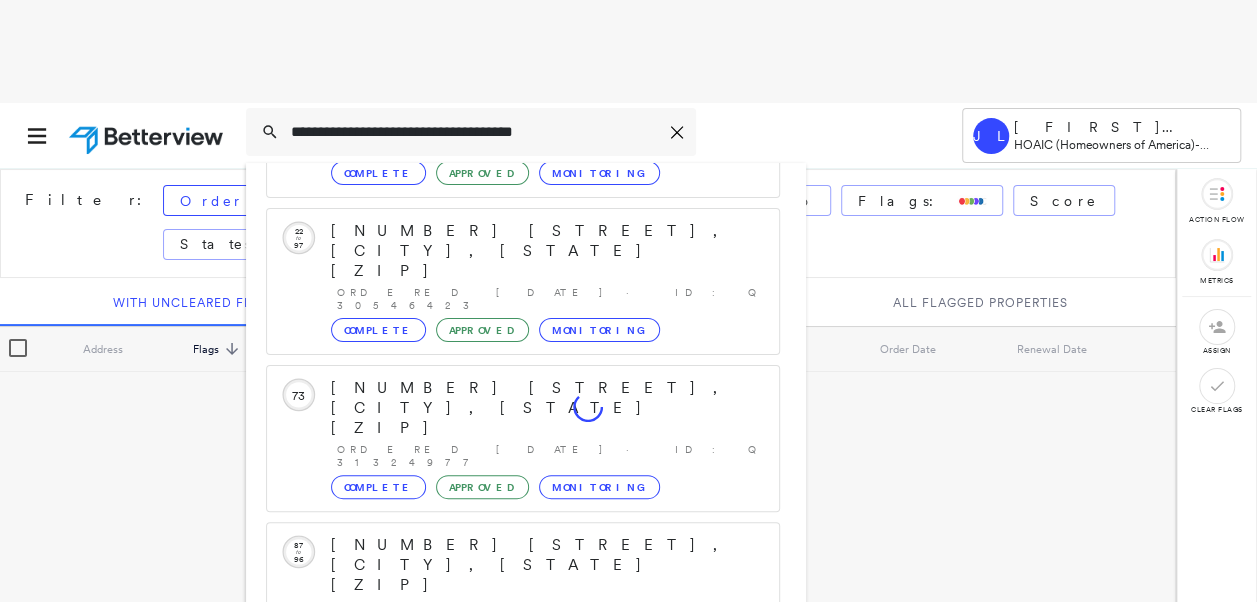 scroll, scrollTop: 206, scrollLeft: 0, axis: vertical 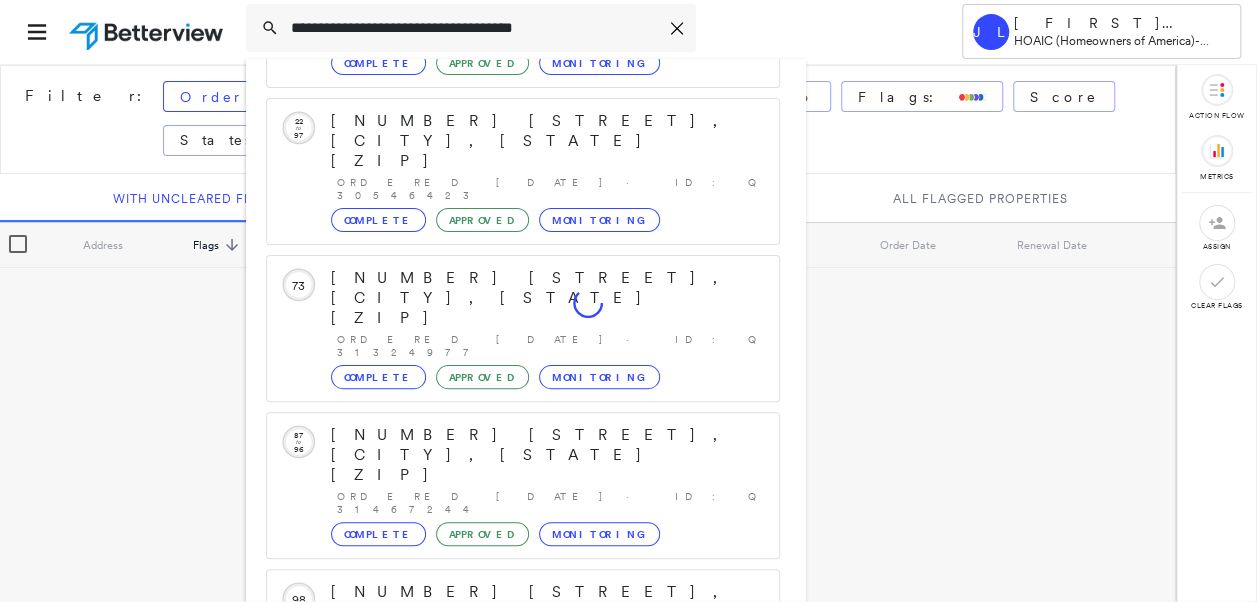 type on "**********" 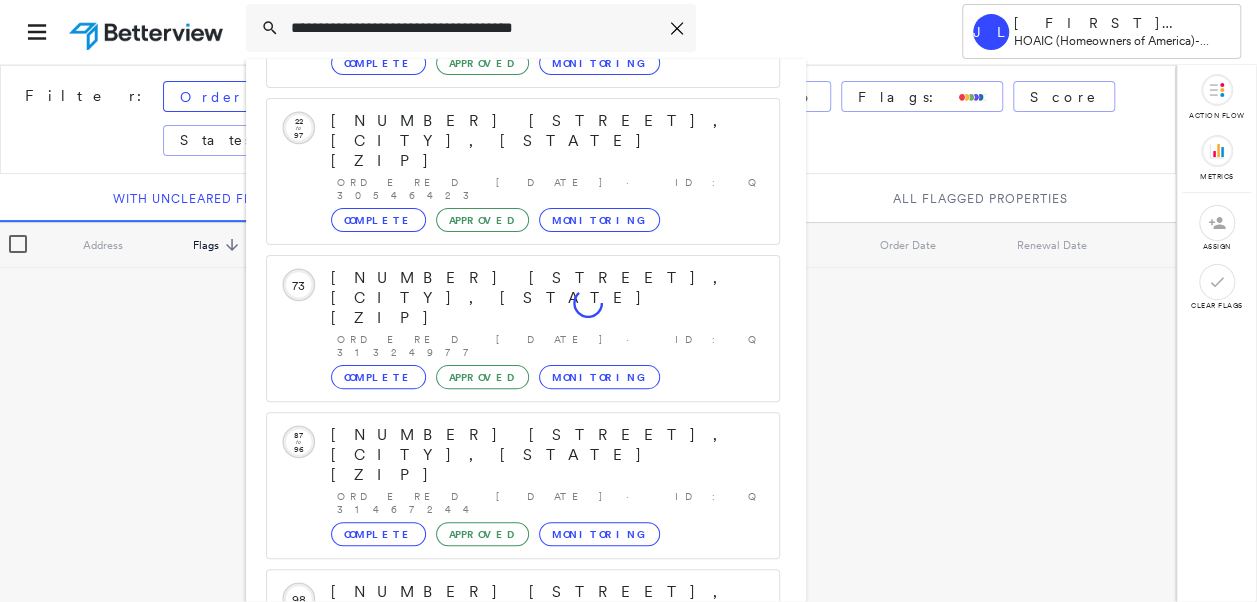 click on "Show  5  more existing properties" at bounding box center (524, 759) 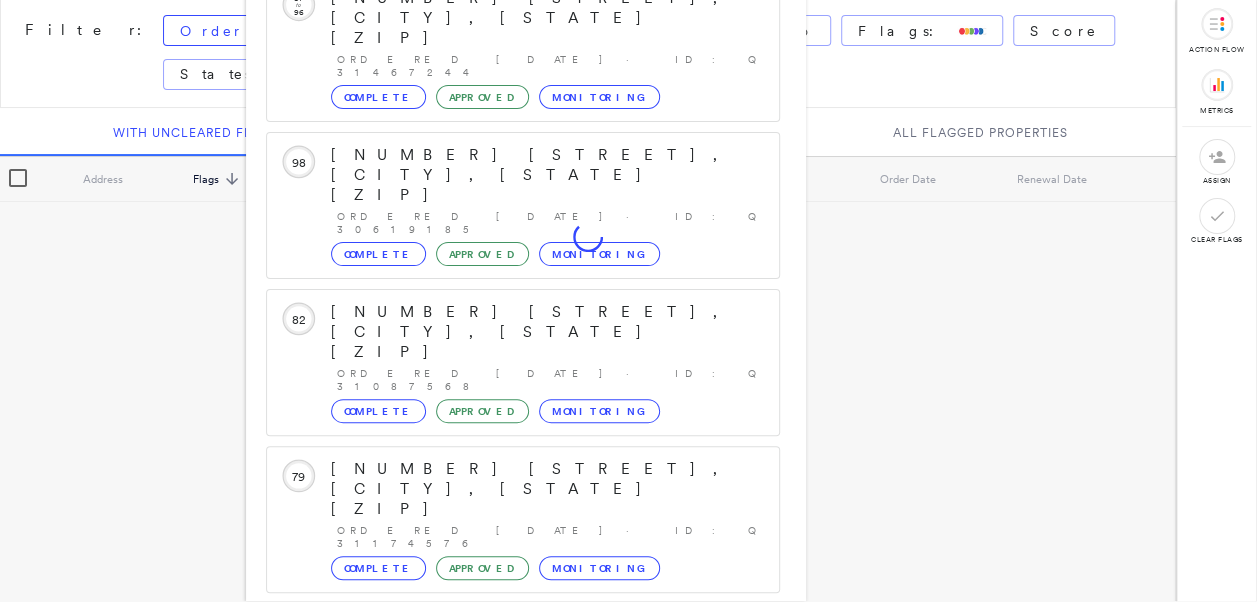 scroll, scrollTop: 719, scrollLeft: 0, axis: vertical 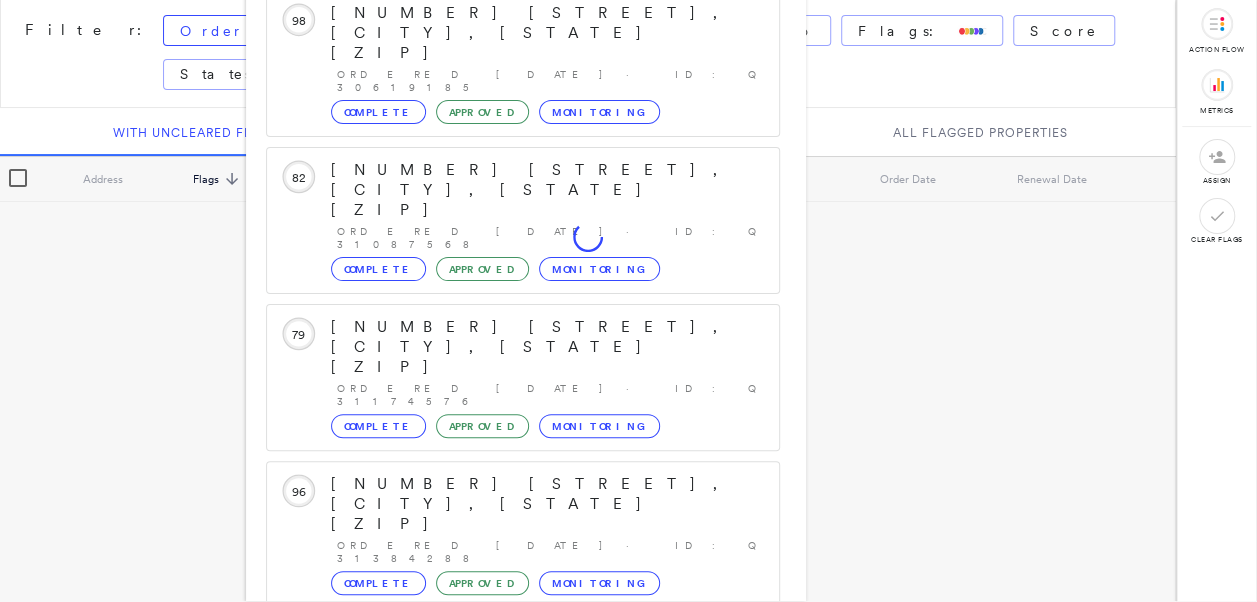 click on "[NUMBER] [STREET], [CITY], [STATE] [ZIP]" at bounding box center [501, 1110] 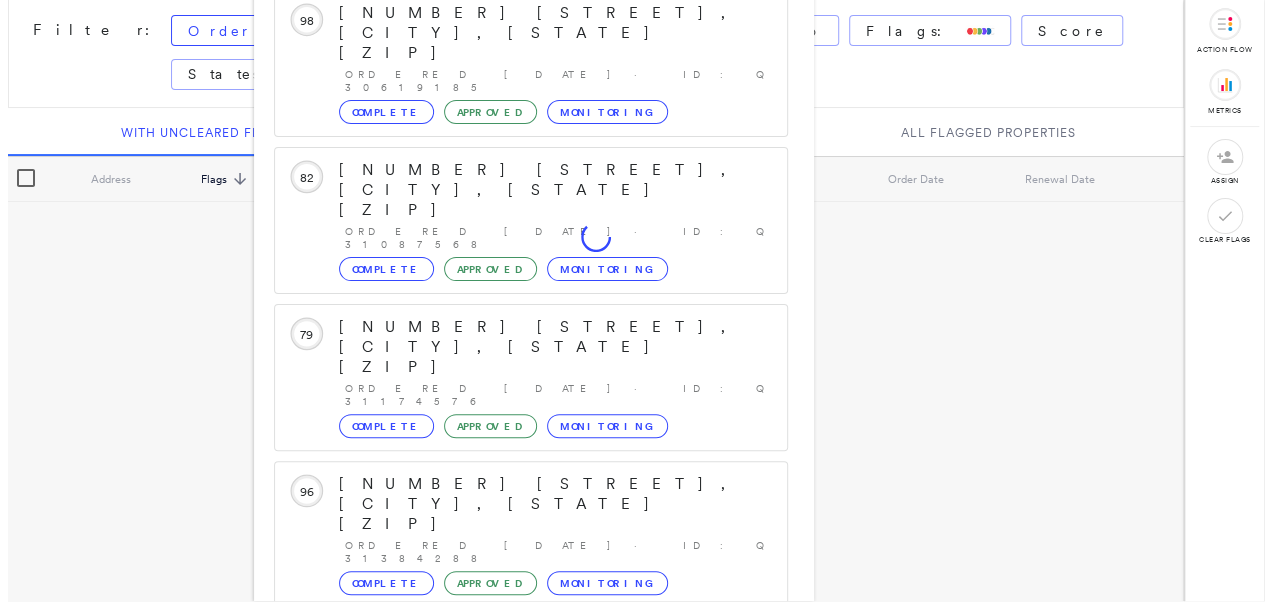 scroll, scrollTop: 0, scrollLeft: 0, axis: both 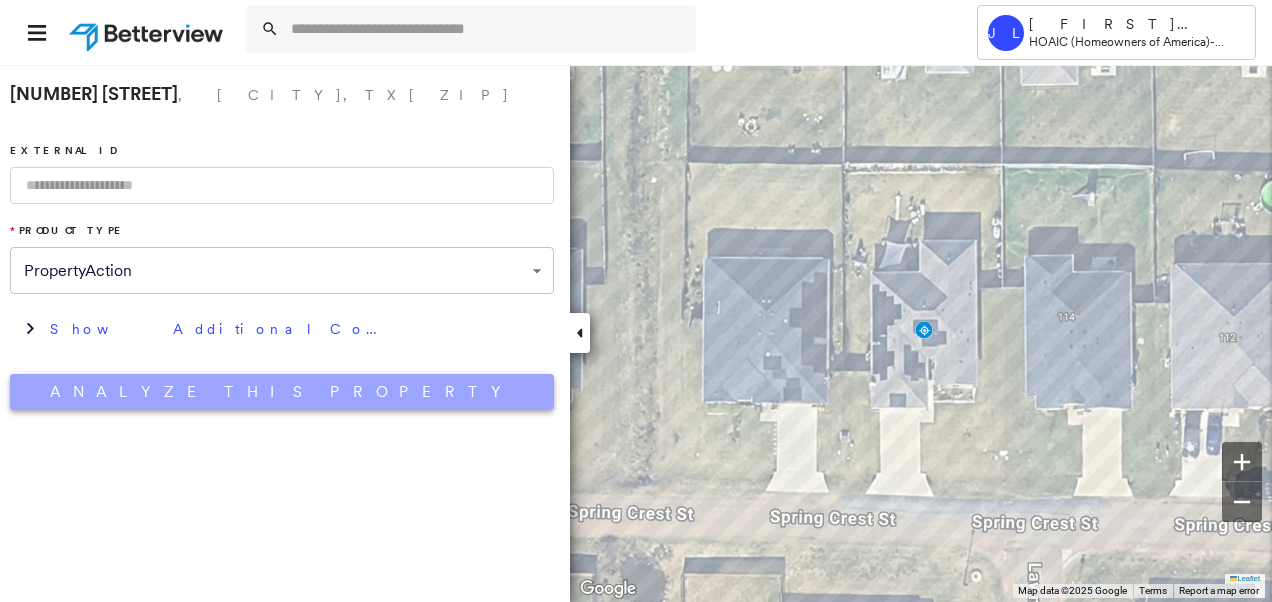 click on "Analyze This Property" at bounding box center [282, 392] 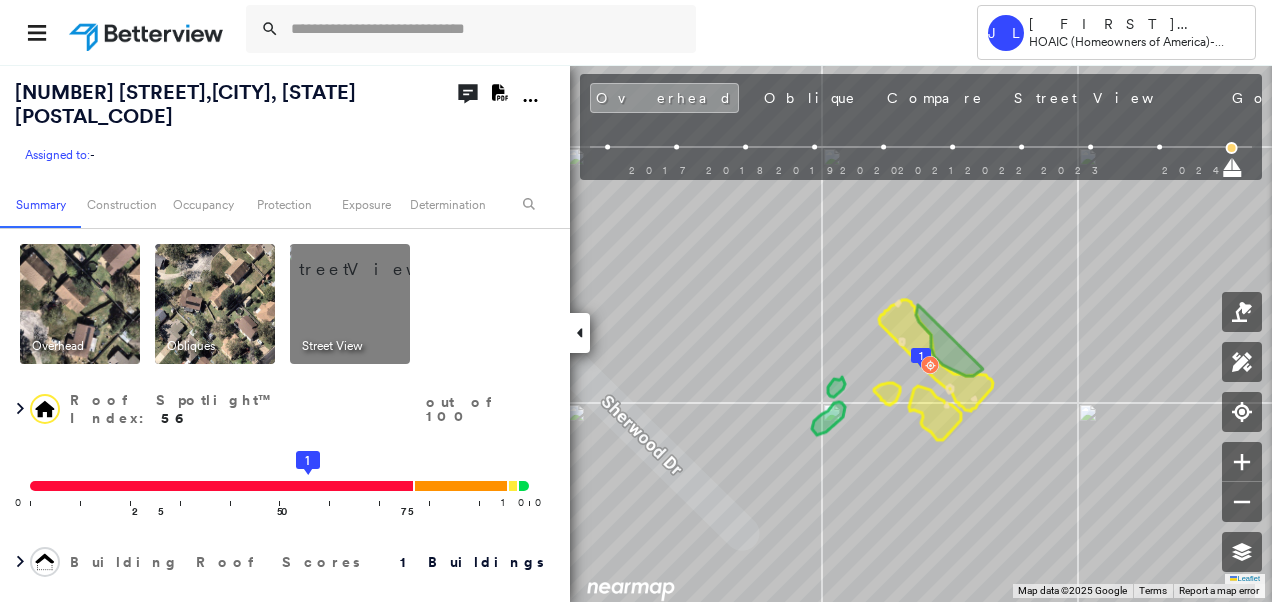 scroll, scrollTop: 0, scrollLeft: 0, axis: both 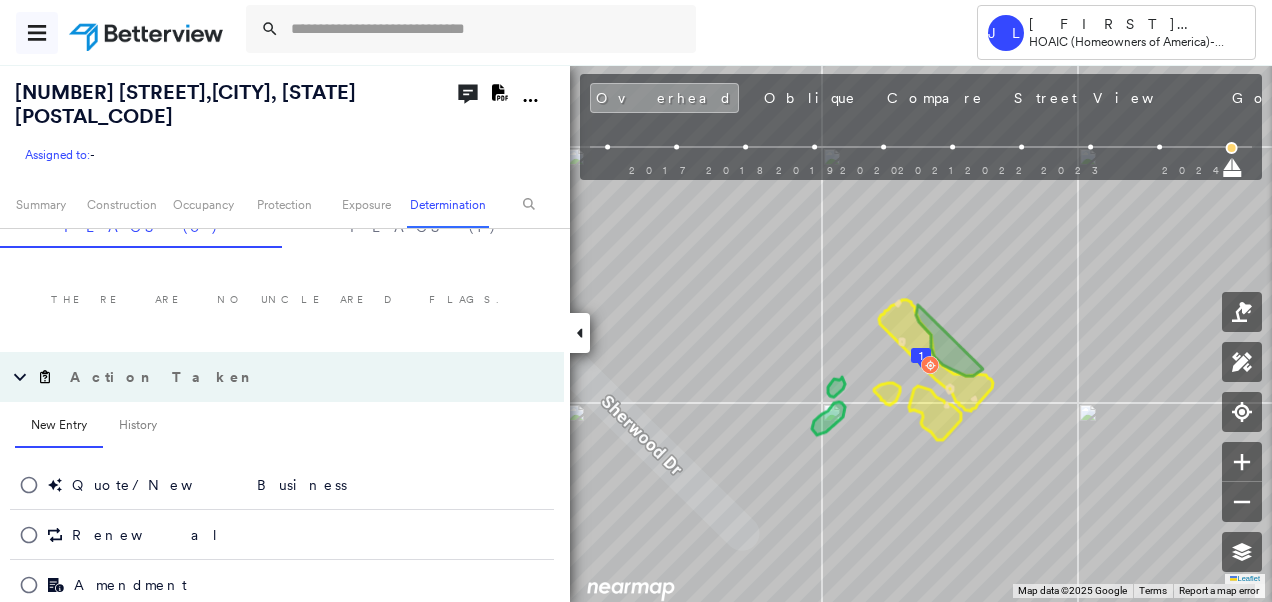 click 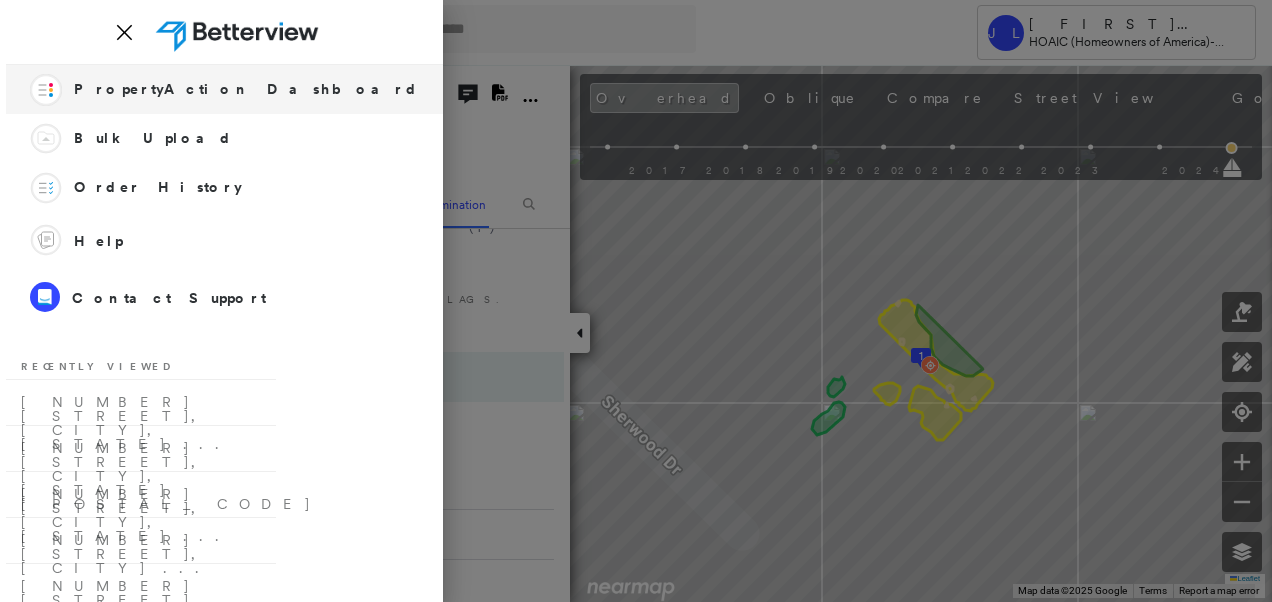 click on "PropertyAction Dashboard" at bounding box center [246, 89] 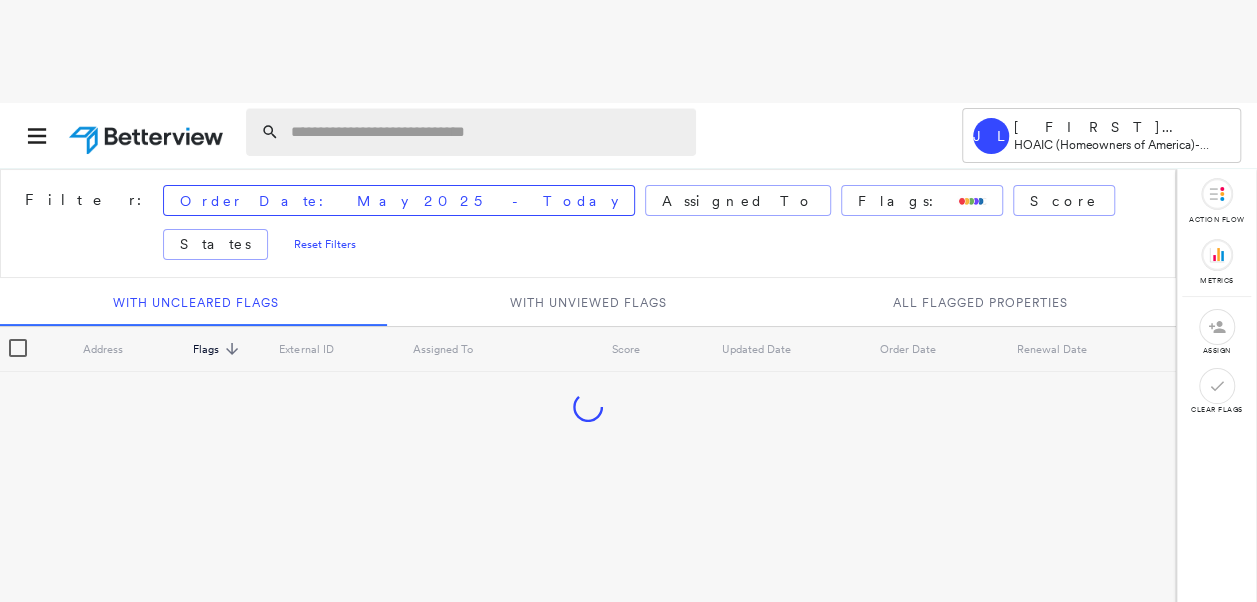 click at bounding box center [487, 132] 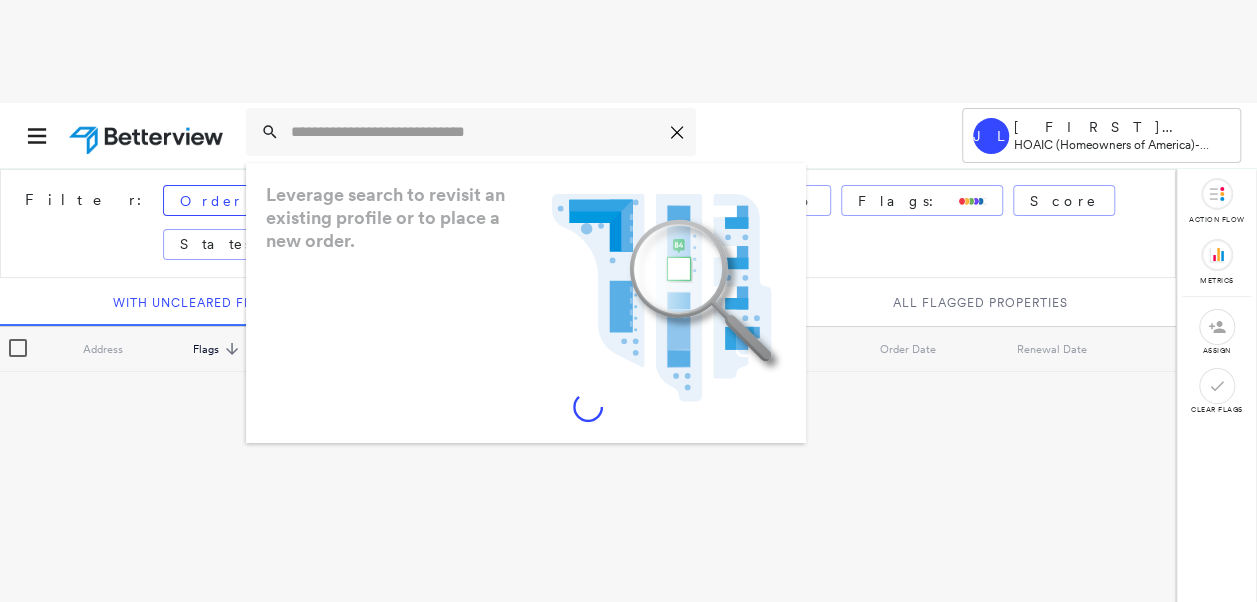 click on "Icon_Closemodal Leverage search to revisit an existing profile or to place a new order. .landscape-no-results-icon_svg__cls-3{fill:#5bafe7}.landscape-no-results-icon_svg__cls-4{fill:#90c5ee}.landscape-no-results-icon_svg__cls-12{fill:#33a4e3}.landscape-no-results-icon_svg__cls-13{fill:#fff}.landscape-no-results-icon_svg__cls-15{opacity:.3;mix-blend-mode:multiply}.landscape-no-results-icon_svg__cls-17{fill:#00a74f} JL Jamie LaRoque HOAIC (Homeowners of America)  -   Personal Lines Filter: Order Date: May 2025 - Today Assigned To Flags: Score States Reset Filters With Uncleared Flags With Unviewed Flags All Flagged Properties Address Flags sorted descending External ID Assigned To Score Updated Date Order Date Renewal Date Action Flow action flow Icon / Metrics metrics assign clear flags Icon_Closemodal" at bounding box center [628, 353] 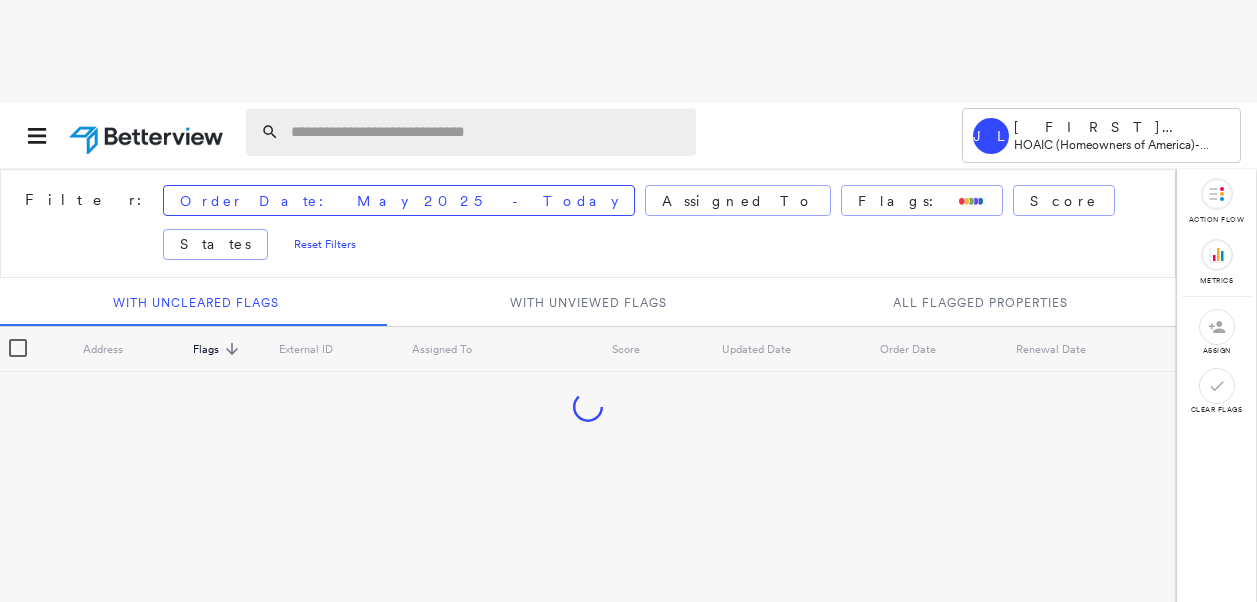 scroll, scrollTop: 0, scrollLeft: 0, axis: both 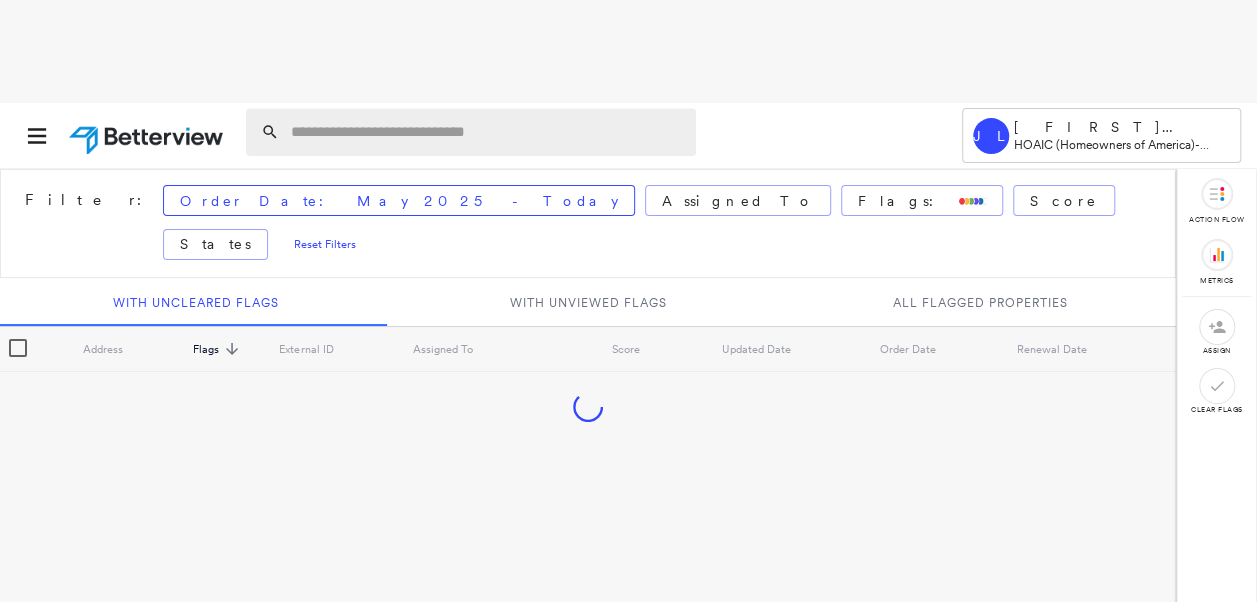 click at bounding box center (487, 132) 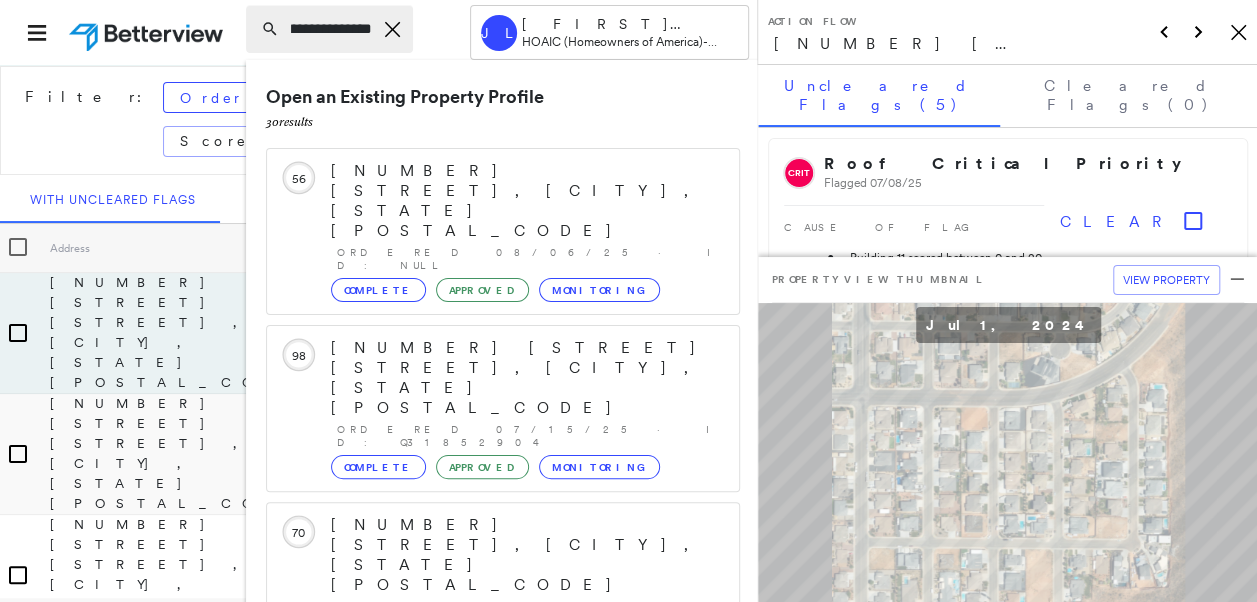 scroll, scrollTop: 0, scrollLeft: 130, axis: horizontal 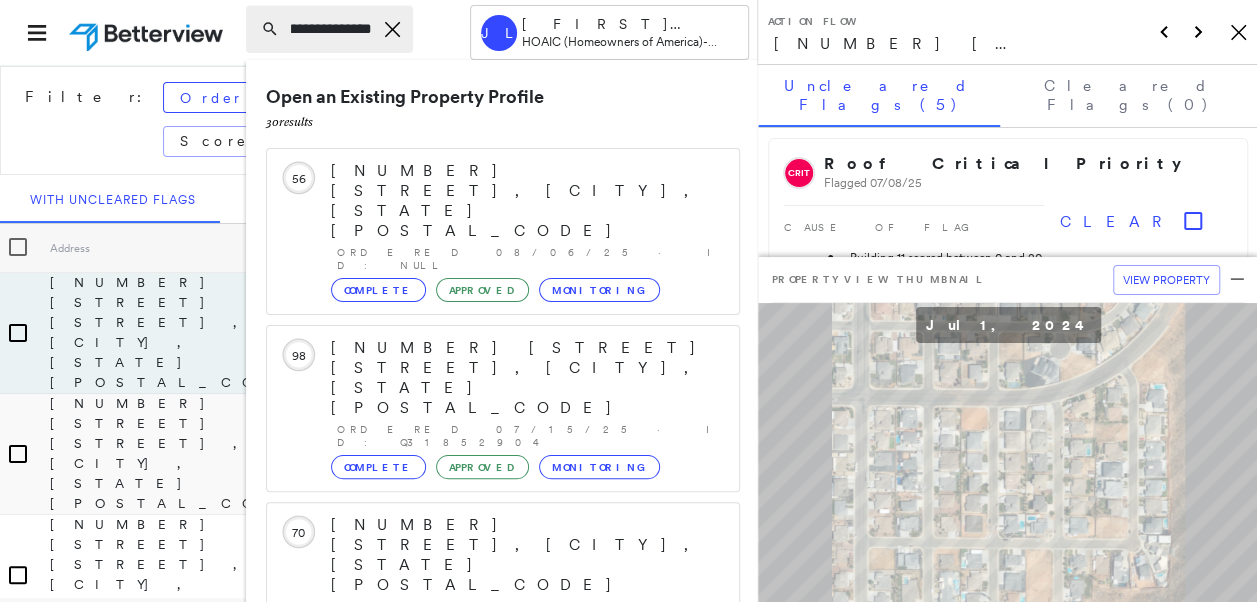 type on "**********" 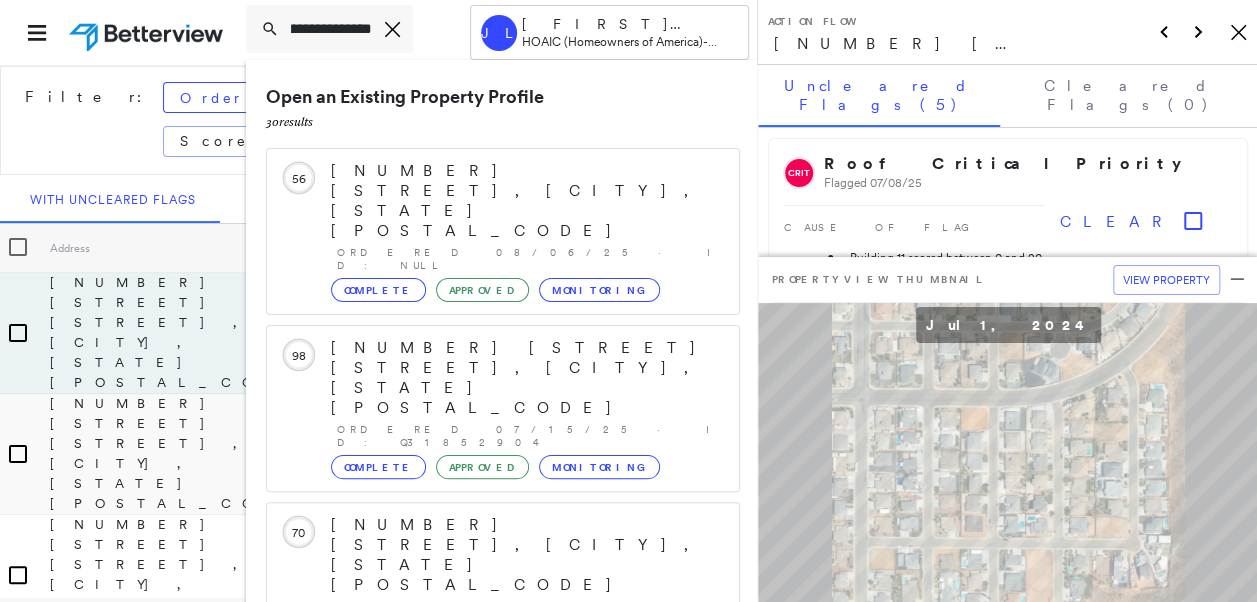 scroll, scrollTop: 206, scrollLeft: 0, axis: vertical 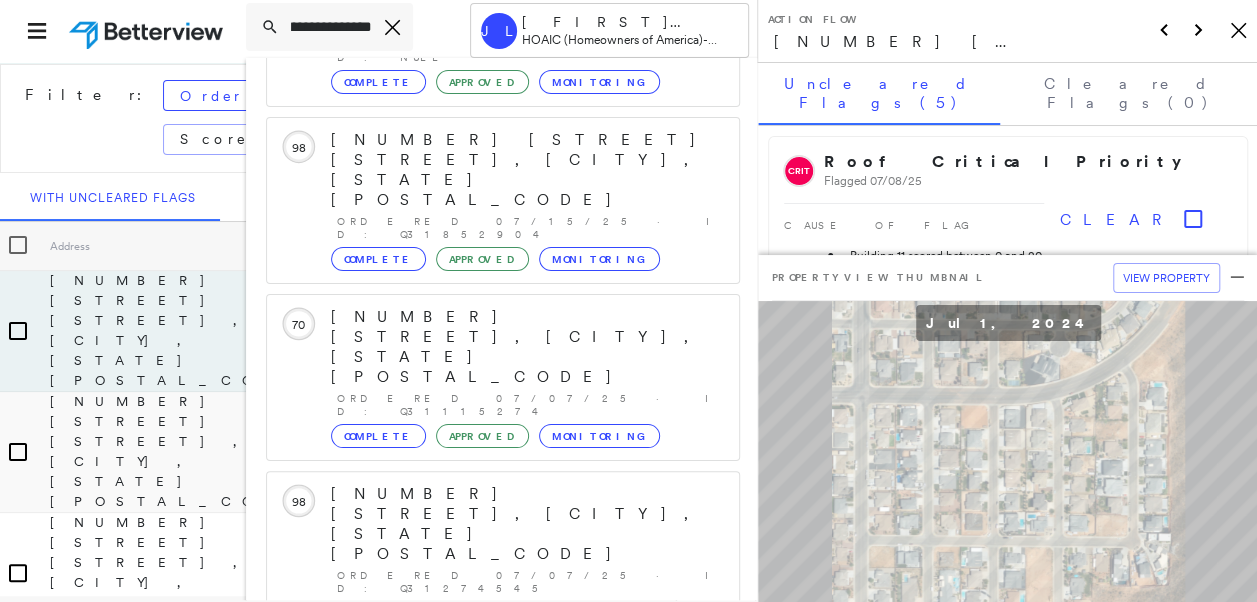click on "Show  5  more existing properties" at bounding box center [504, 858] 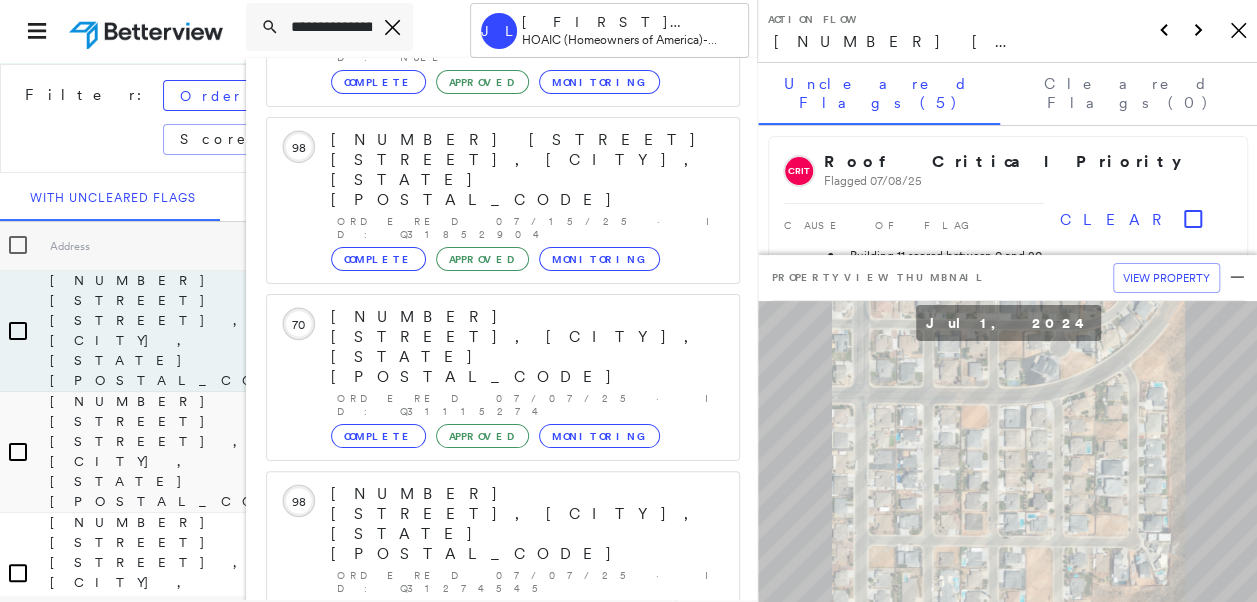 scroll, scrollTop: 577, scrollLeft: 0, axis: vertical 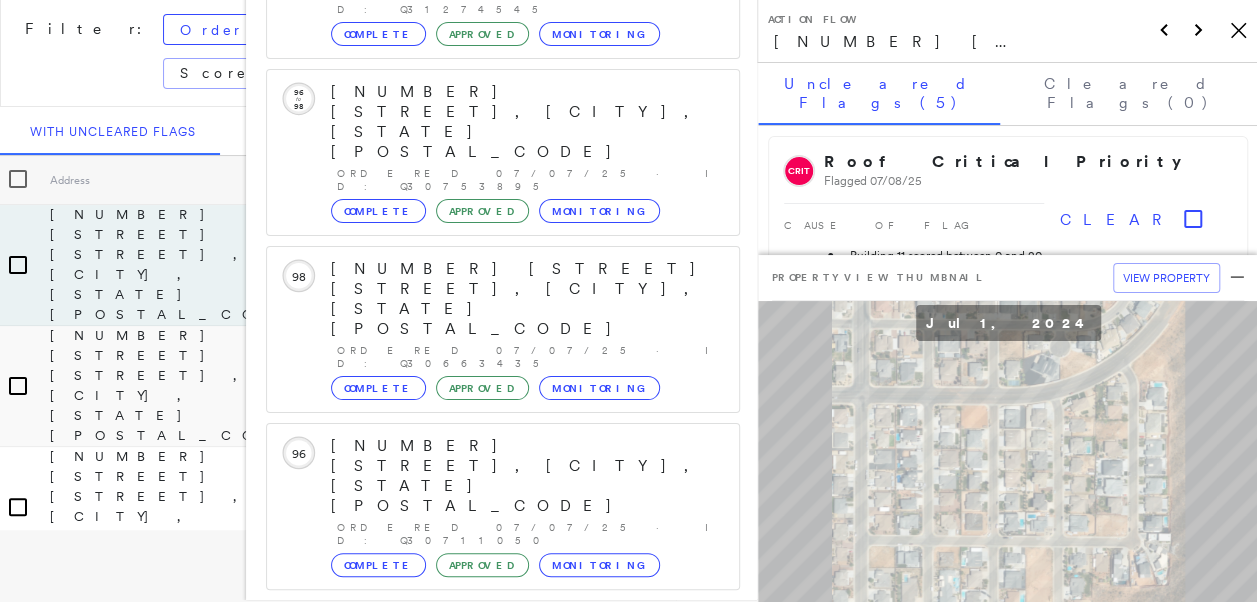 click on "4403 Atlantic St, Farmington, NM, USA" at bounding box center [491, 1309] 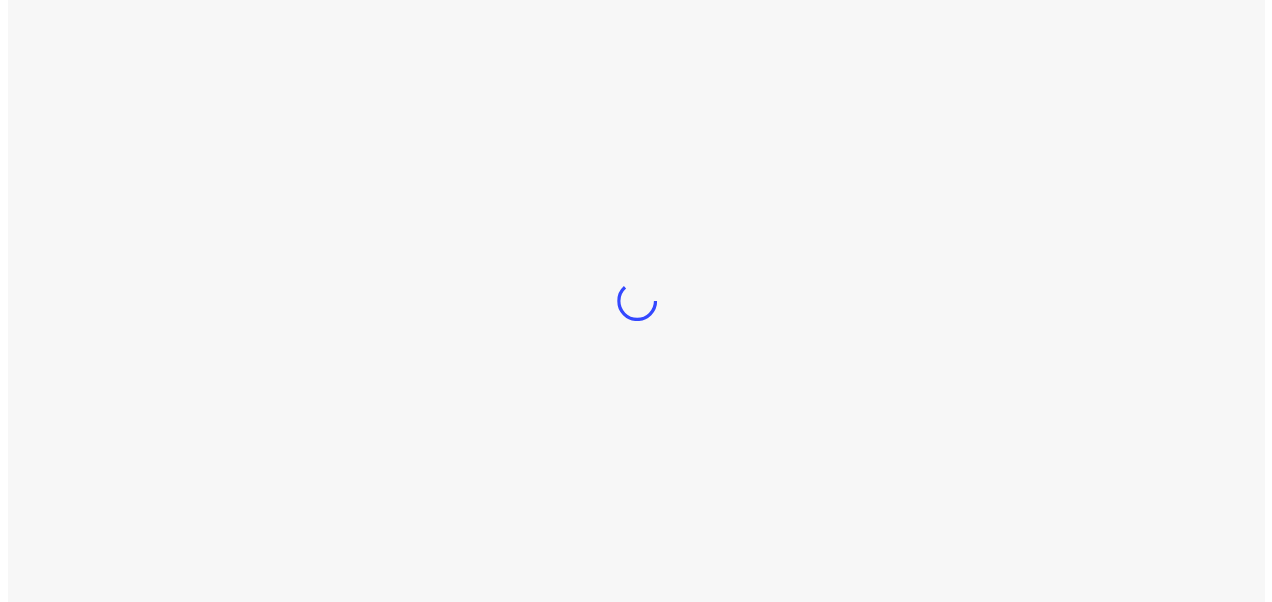 scroll, scrollTop: 0, scrollLeft: 0, axis: both 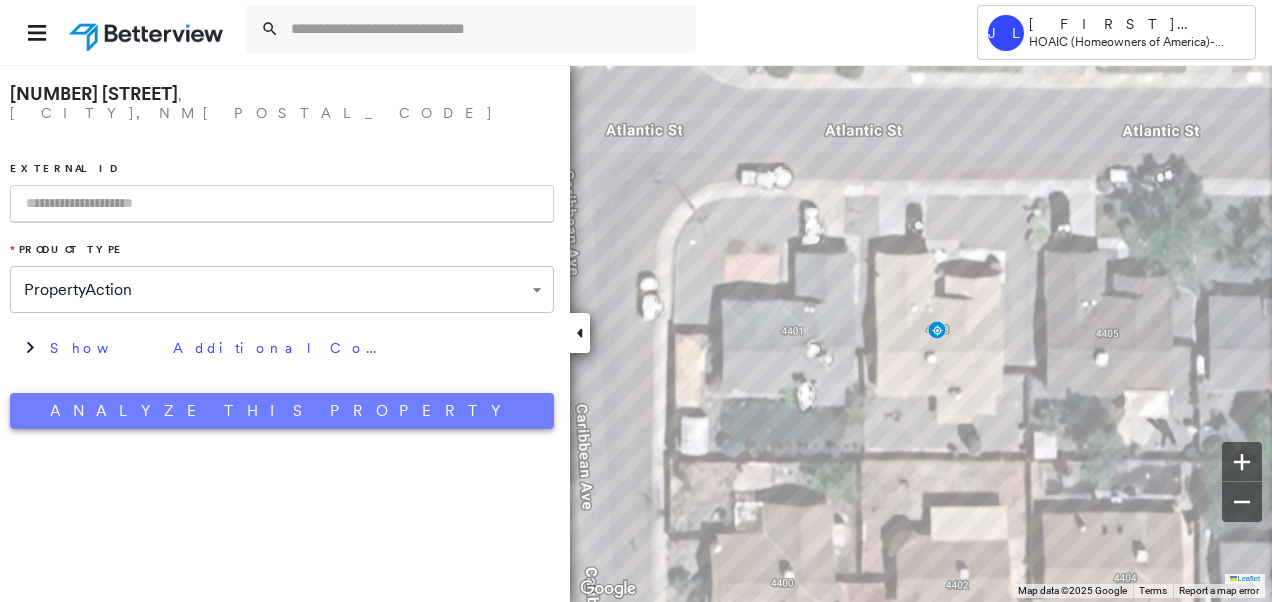 click on "Analyze This Property" at bounding box center (282, 411) 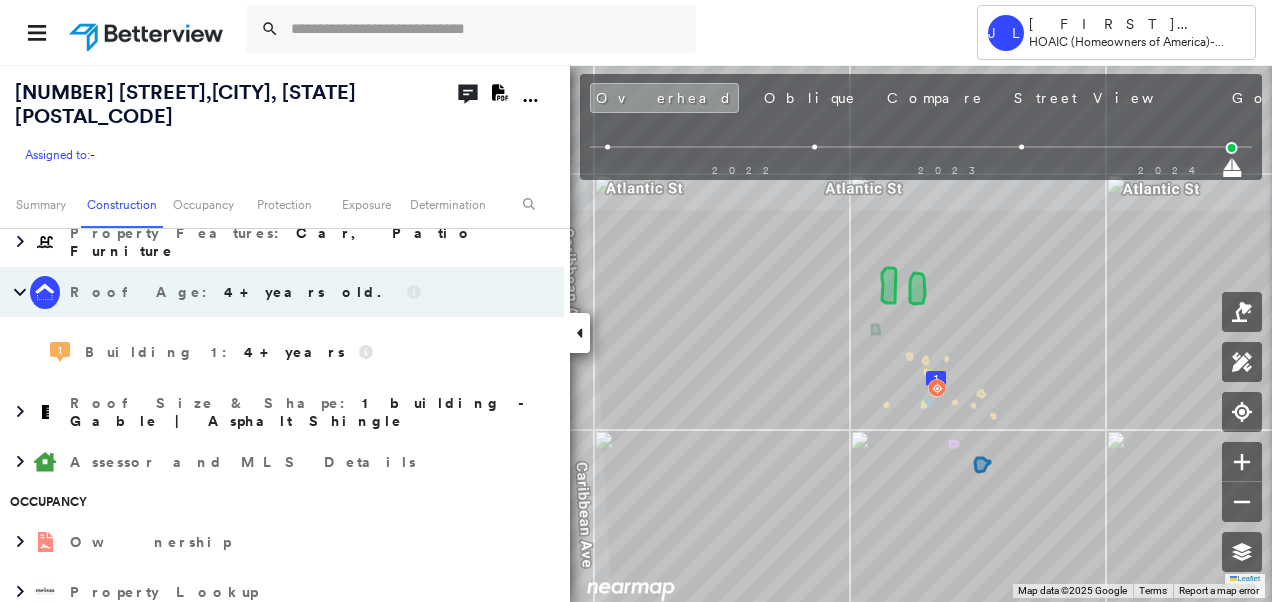 scroll, scrollTop: 1200, scrollLeft: 0, axis: vertical 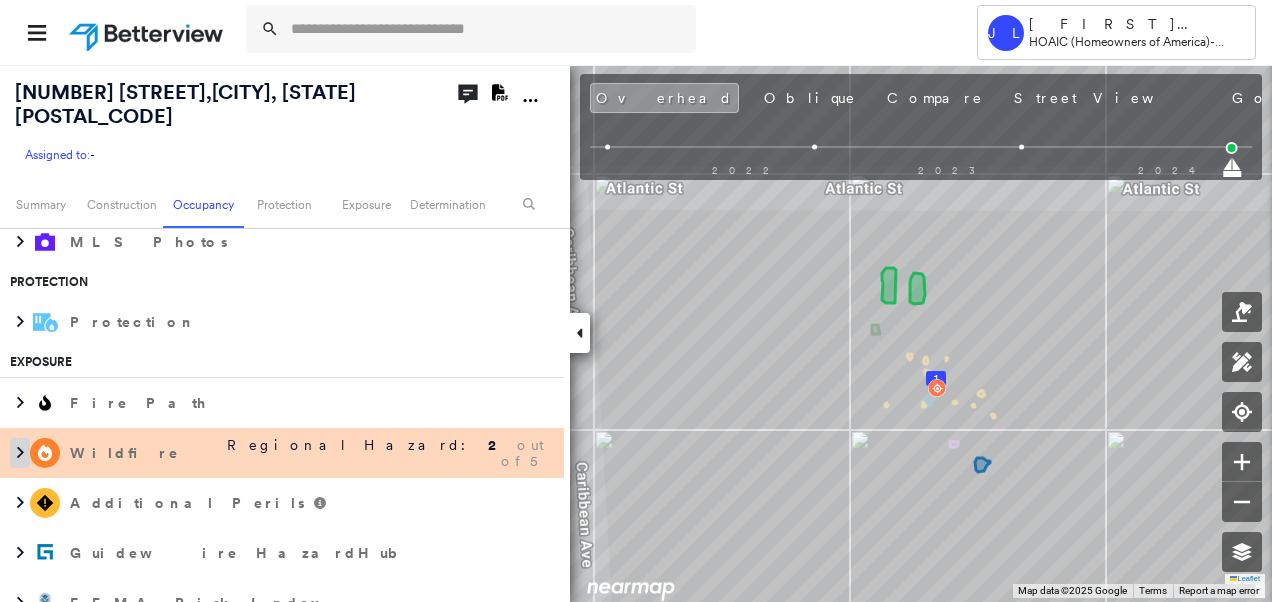 click at bounding box center [20, 453] 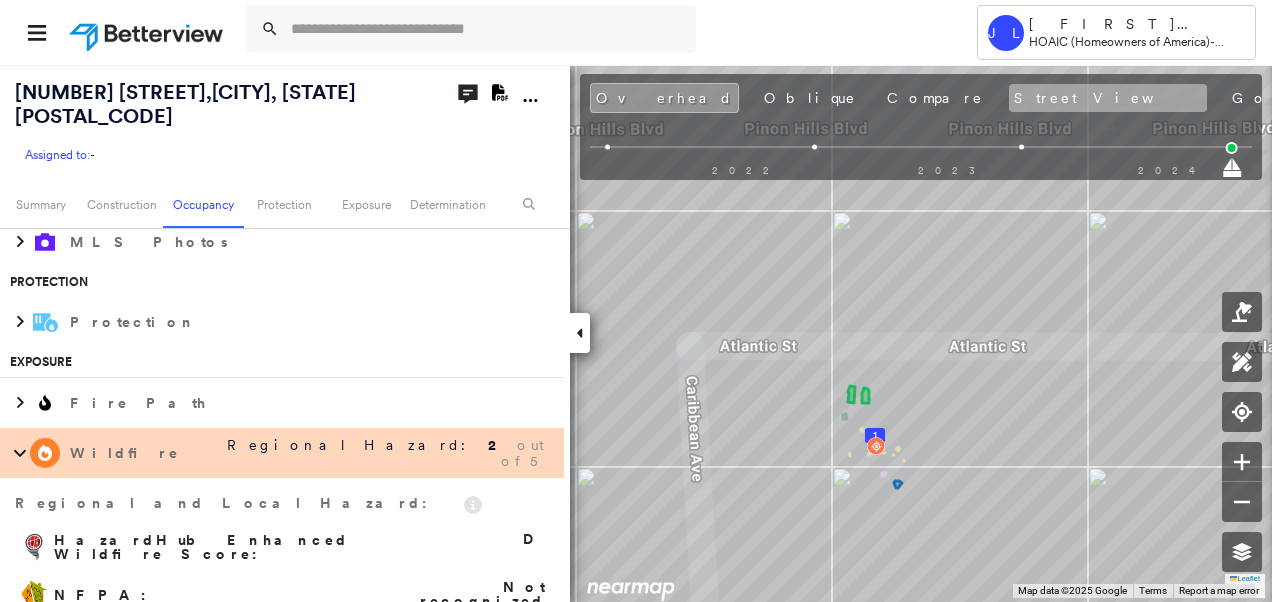 click on "Street View" at bounding box center (1108, 98) 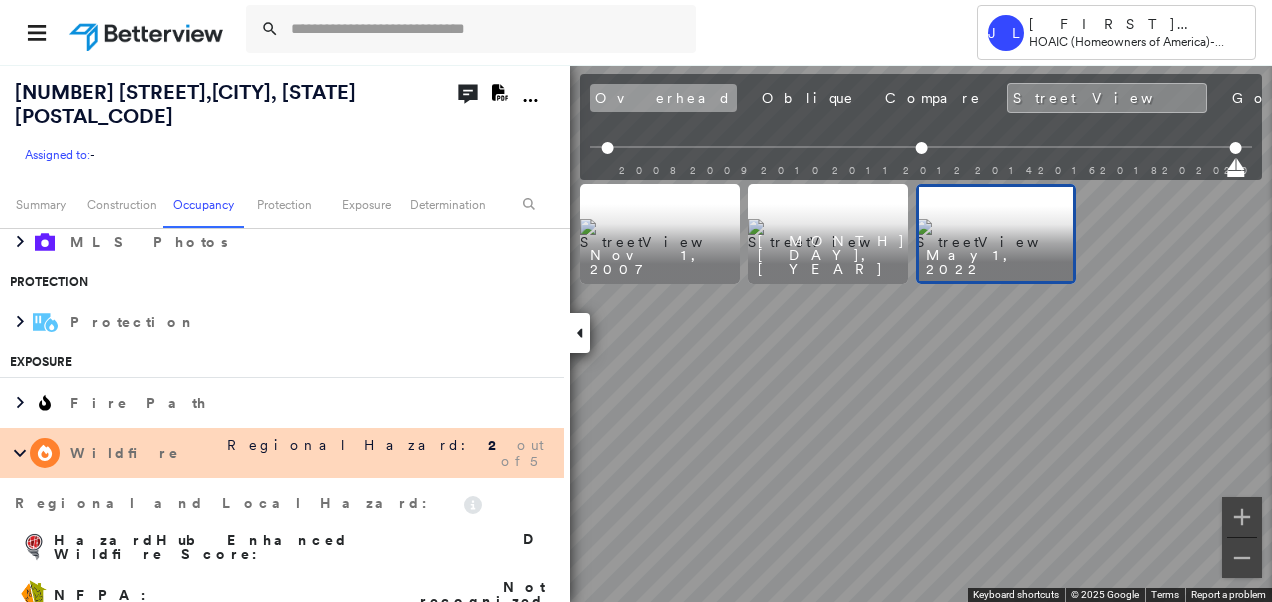 click on "Overhead" at bounding box center [663, 98] 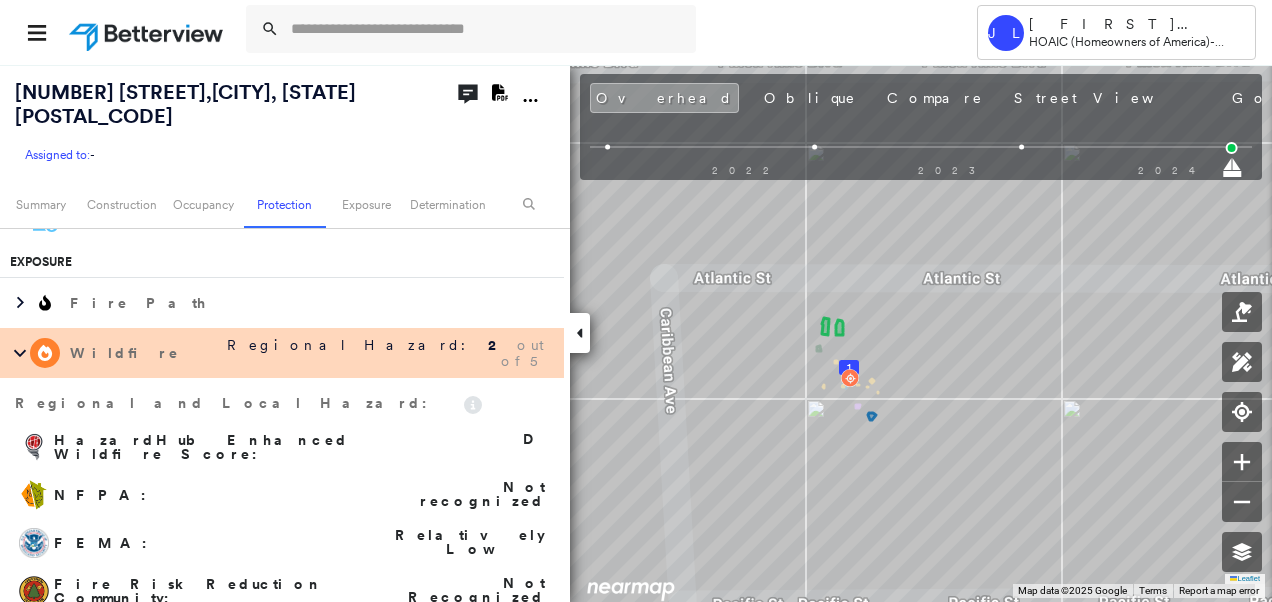 scroll, scrollTop: 1400, scrollLeft: 0, axis: vertical 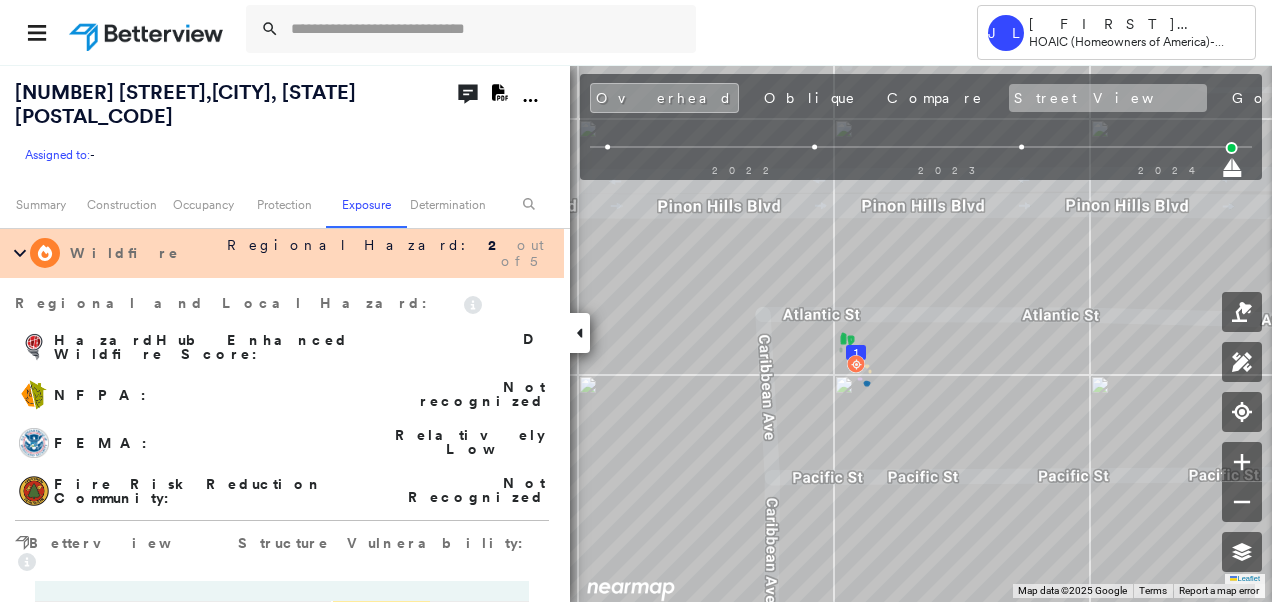 click on "Street View" at bounding box center [1108, 98] 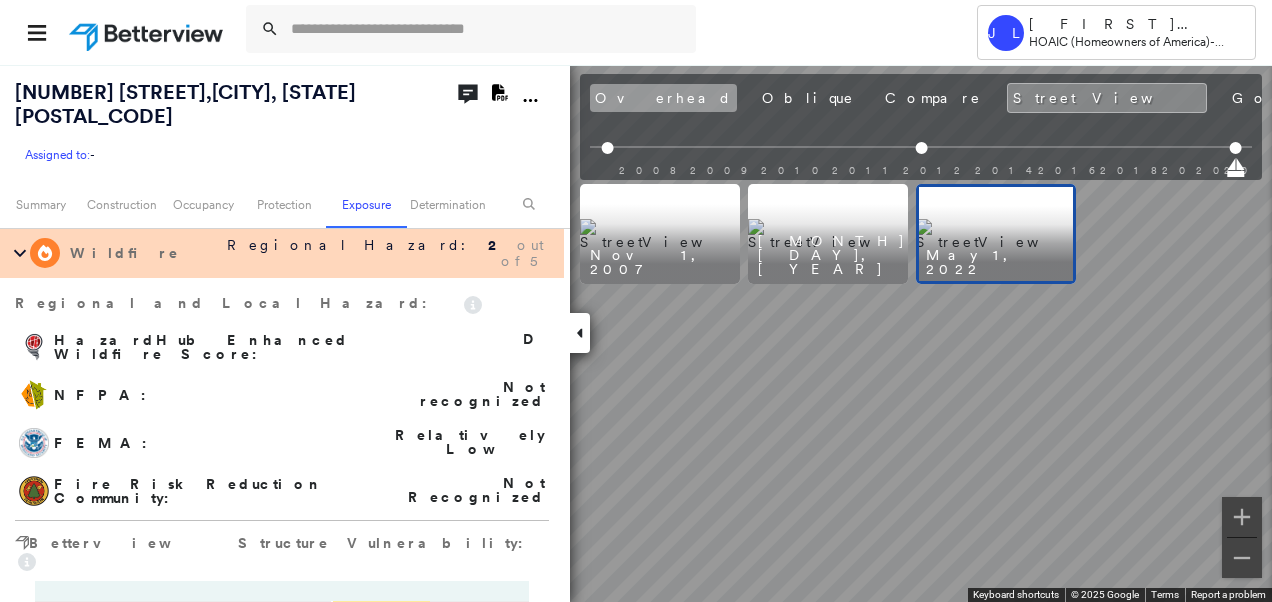 click on "Overhead" at bounding box center [663, 98] 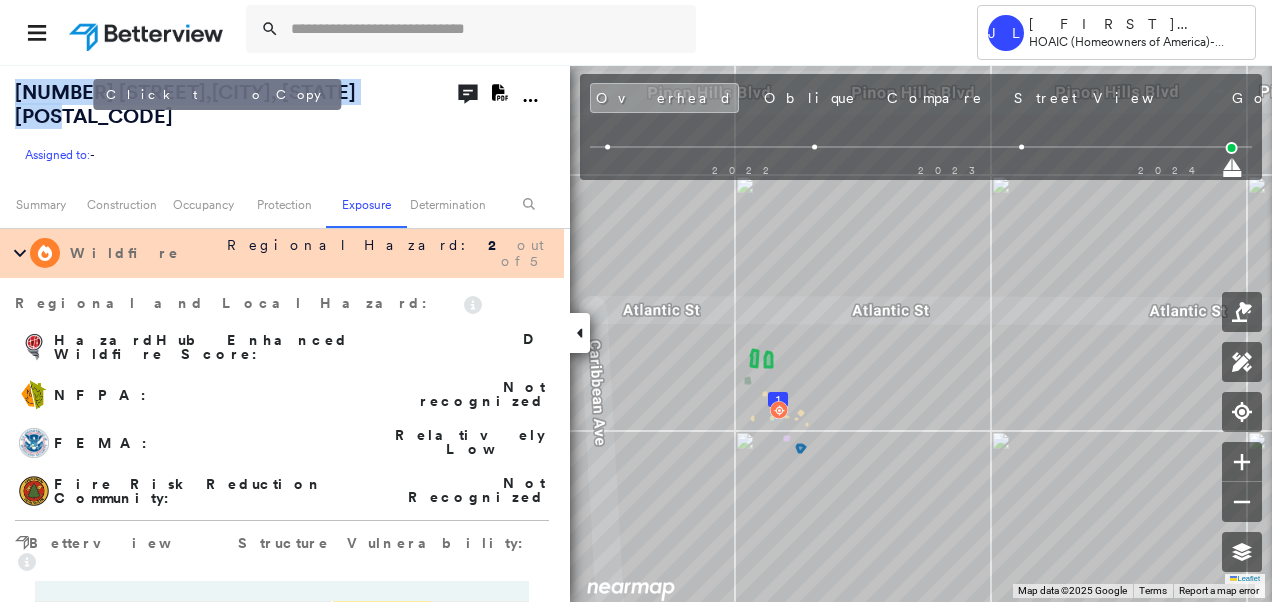 drag, startPoint x: 0, startPoint y: 96, endPoint x: 92, endPoint y: 124, distance: 96.16652 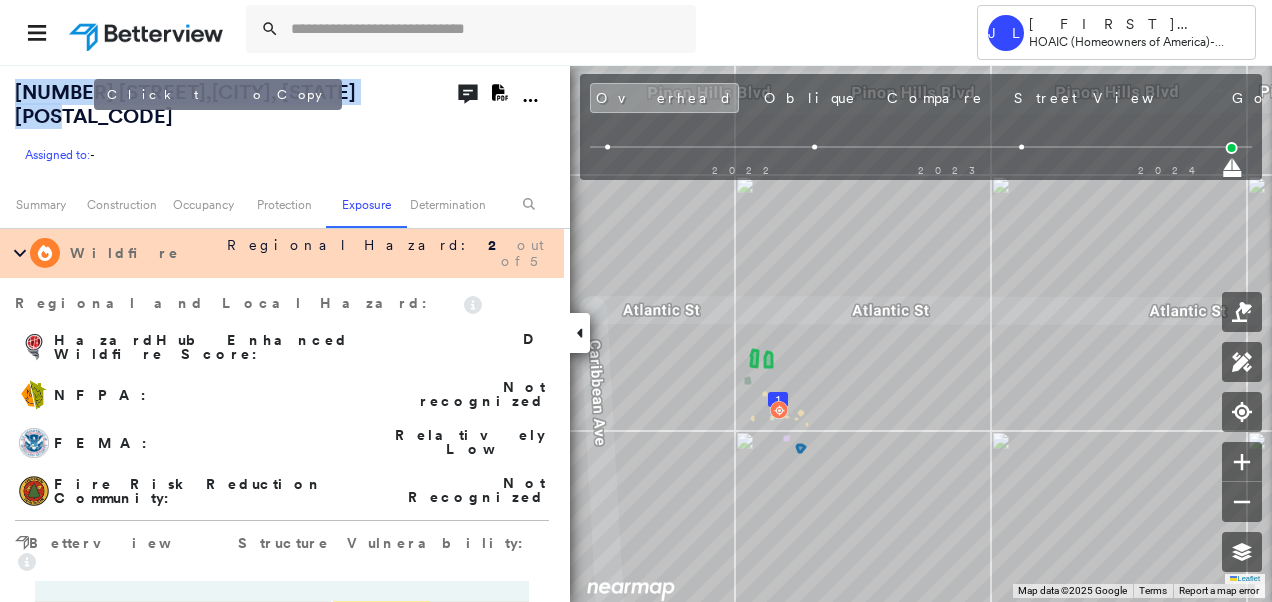 drag, startPoint x: 92, startPoint y: 124, endPoint x: 56, endPoint y: 114, distance: 37.363083 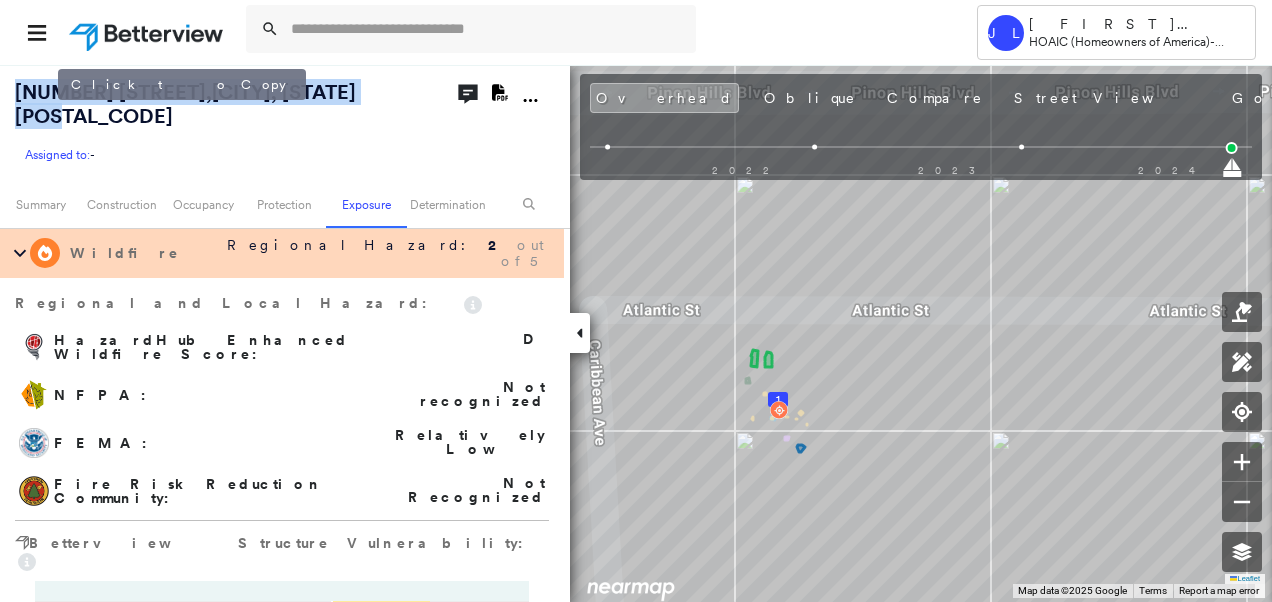 copy on "4403 Atlantic Street ,  Farmington, NM 87402" 